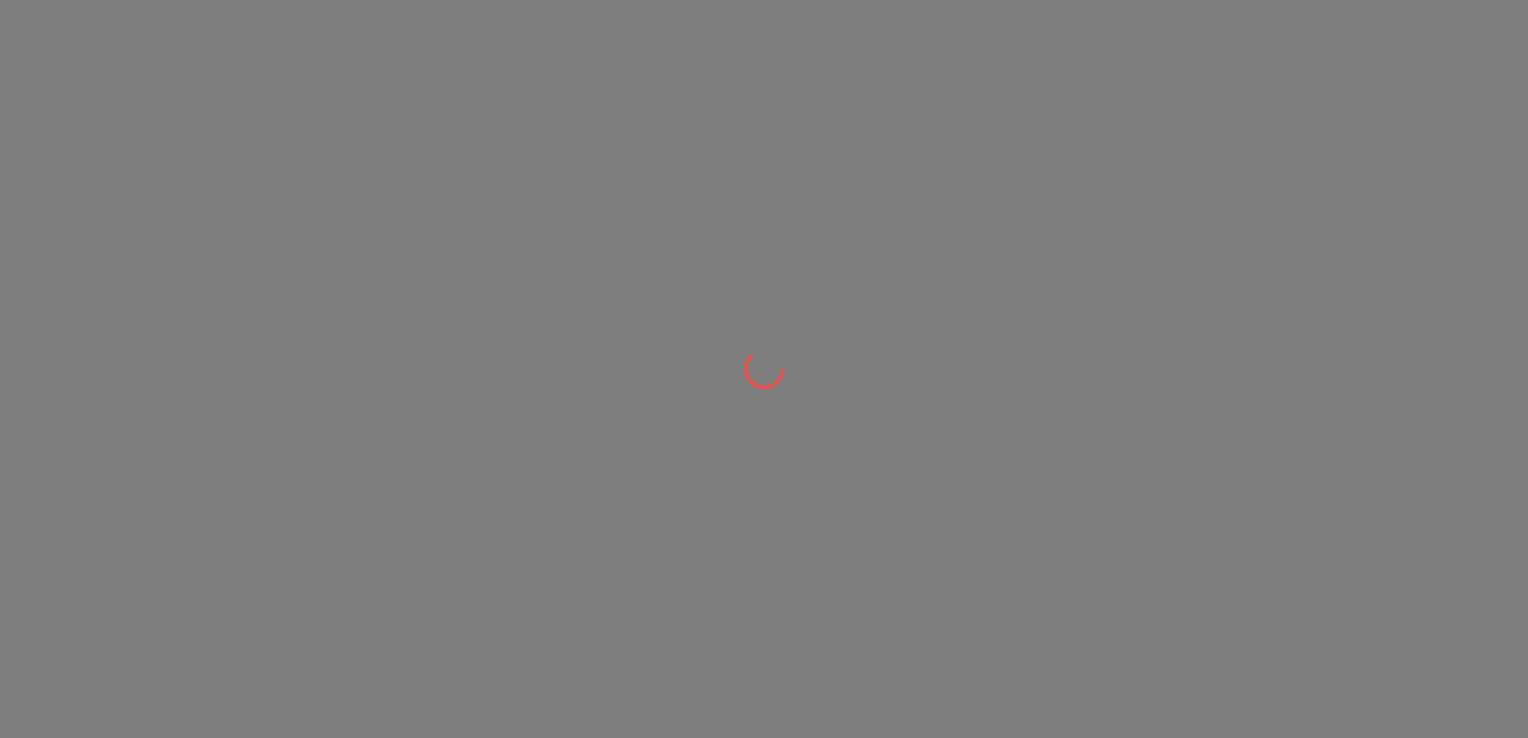 scroll, scrollTop: 0, scrollLeft: 0, axis: both 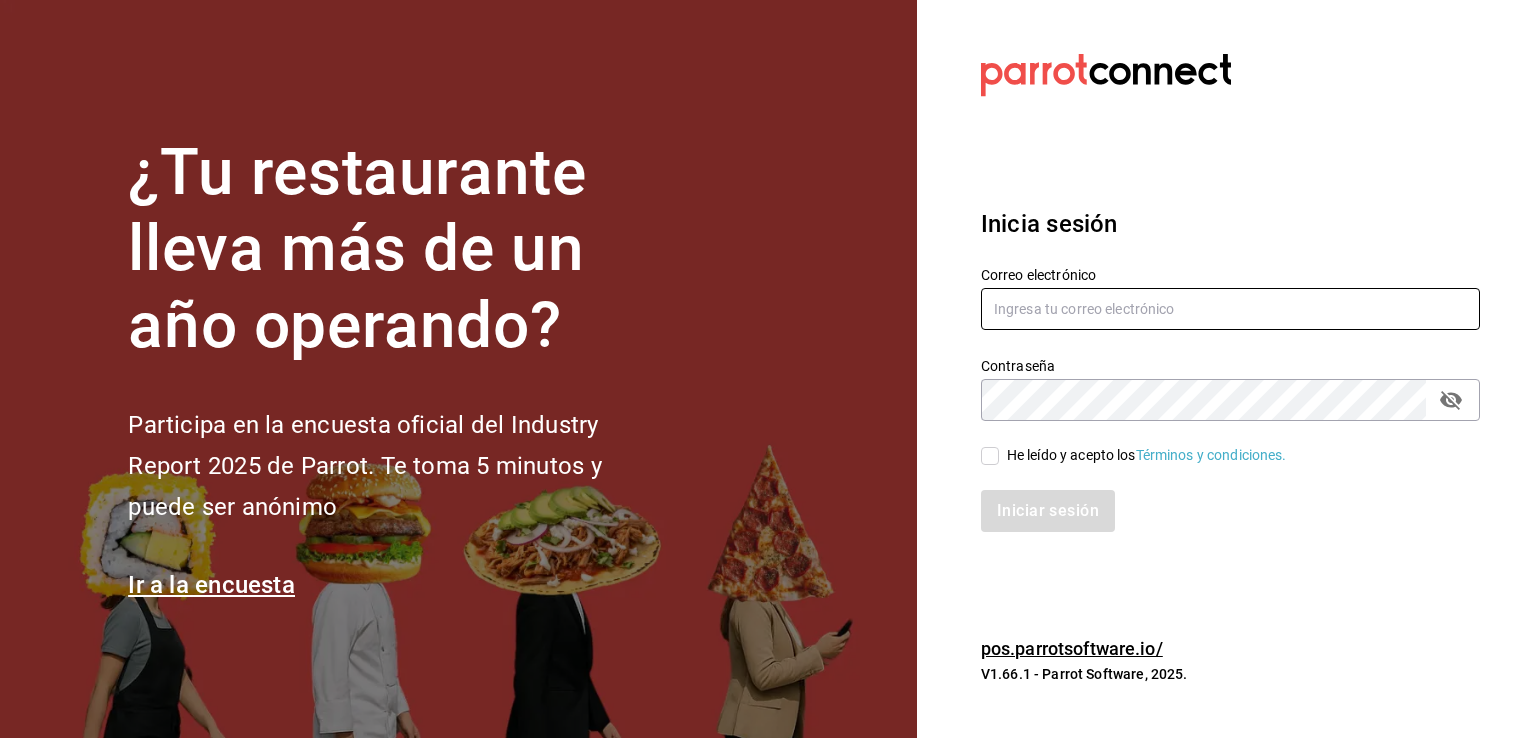 type on "[EMAIL]" 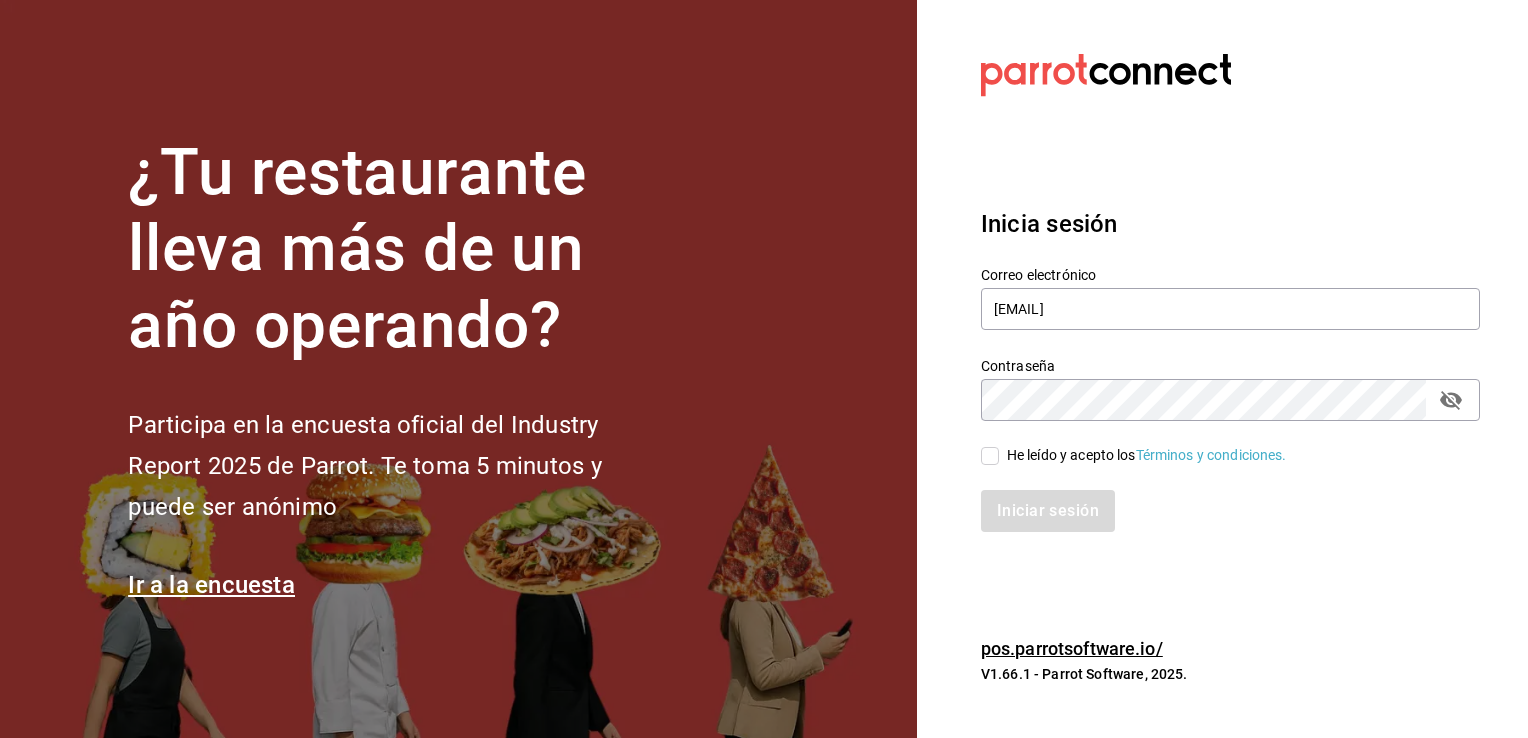 click on "He leído y acepto los  Términos y condiciones." at bounding box center [1143, 455] 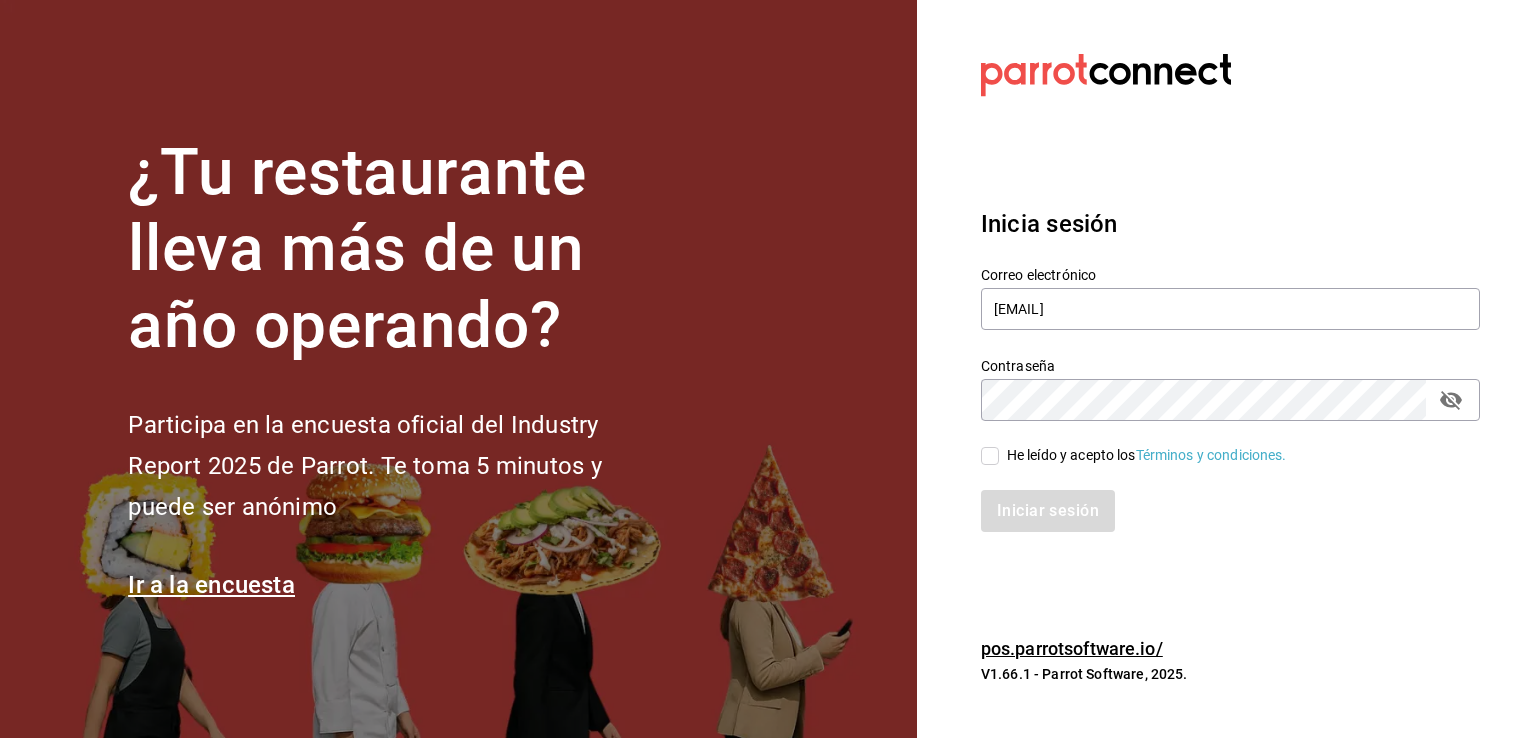 checkbox on "true" 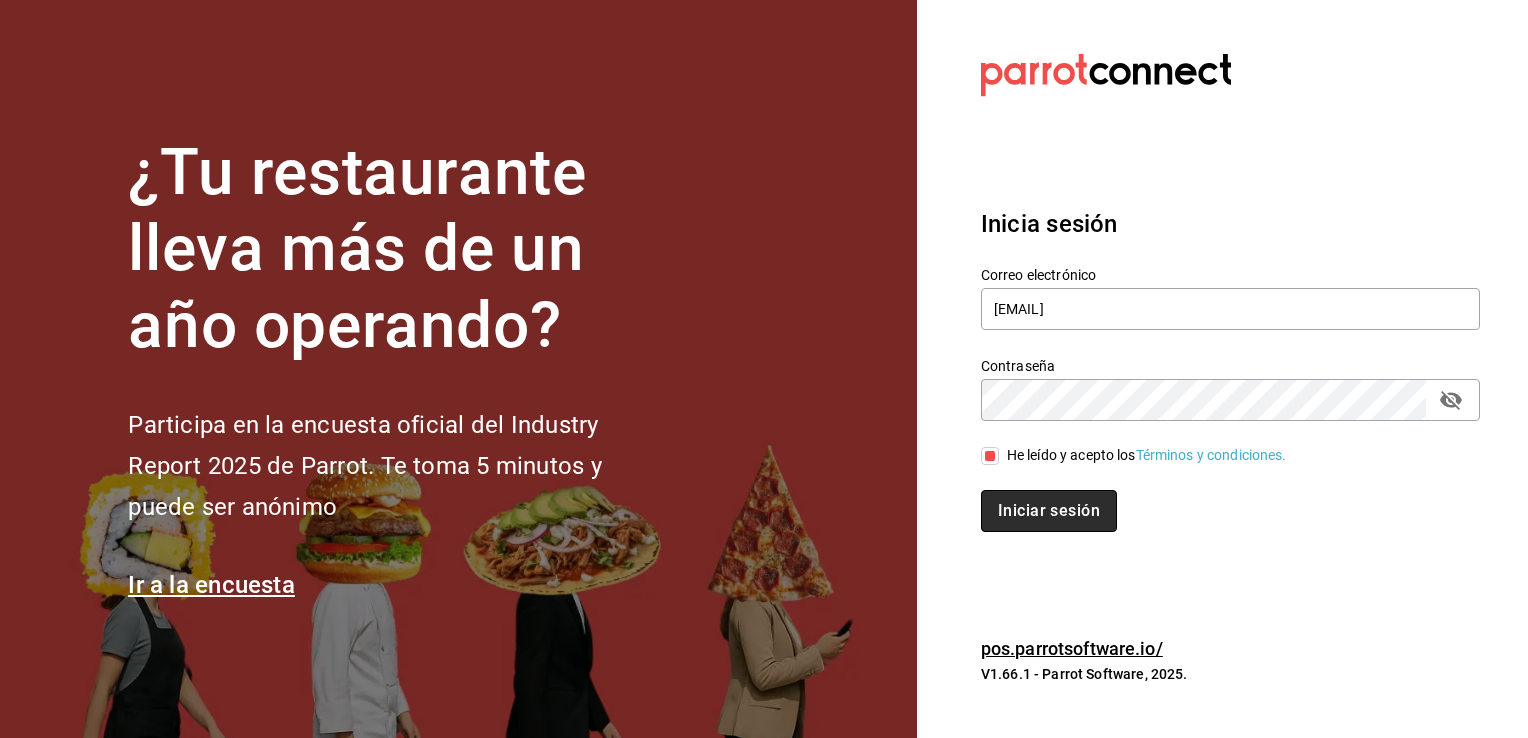 click on "Iniciar sesión" at bounding box center [1049, 511] 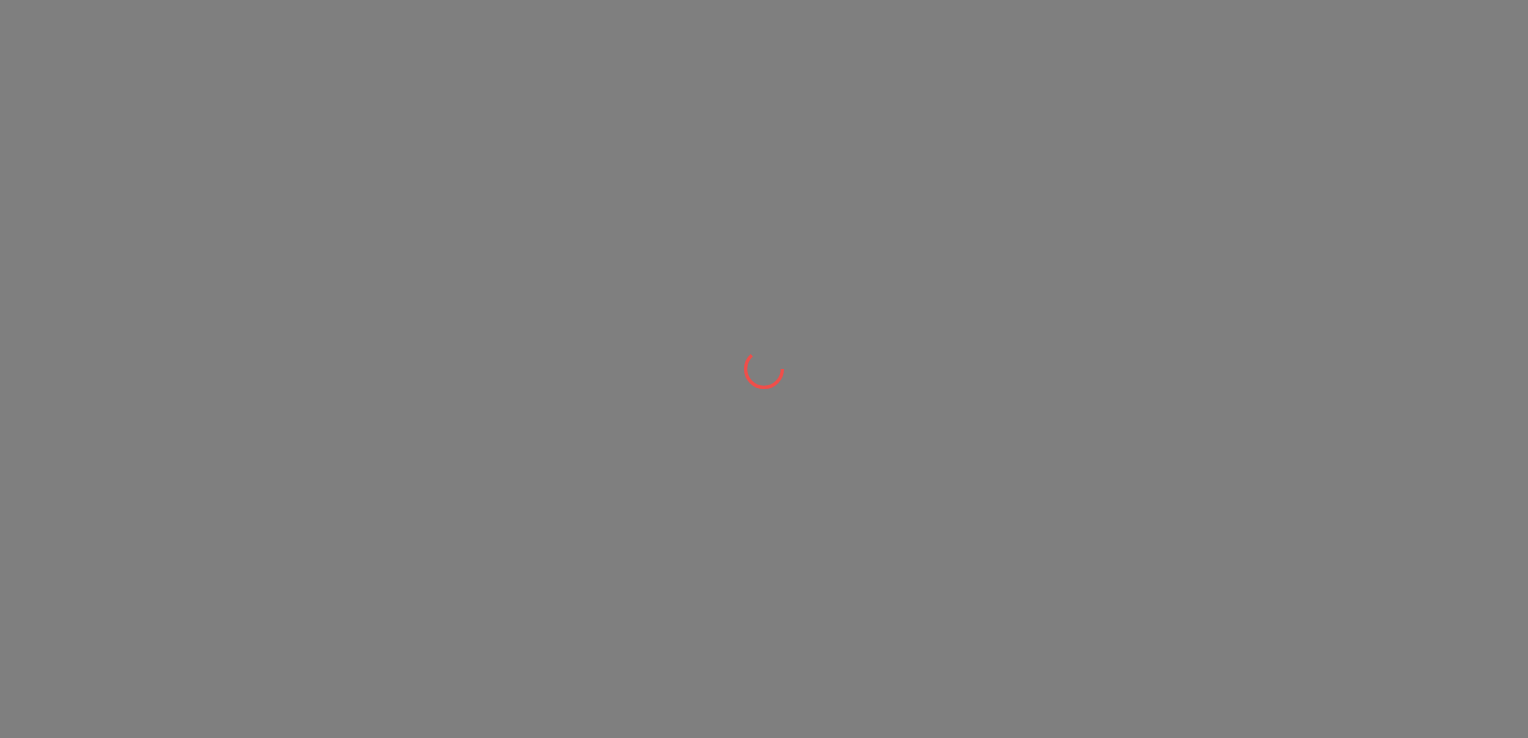 scroll, scrollTop: 0, scrollLeft: 0, axis: both 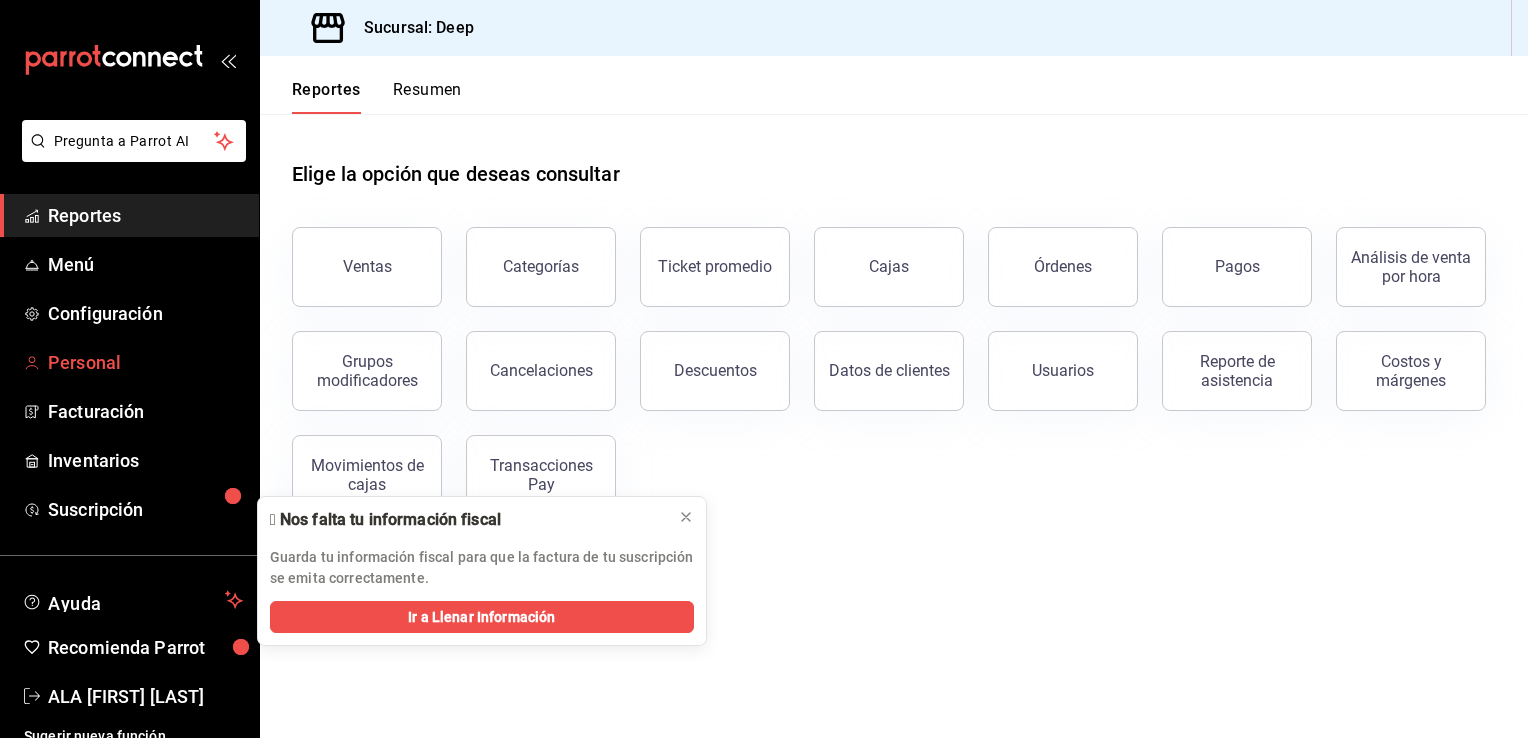 click on "Personal" at bounding box center (145, 362) 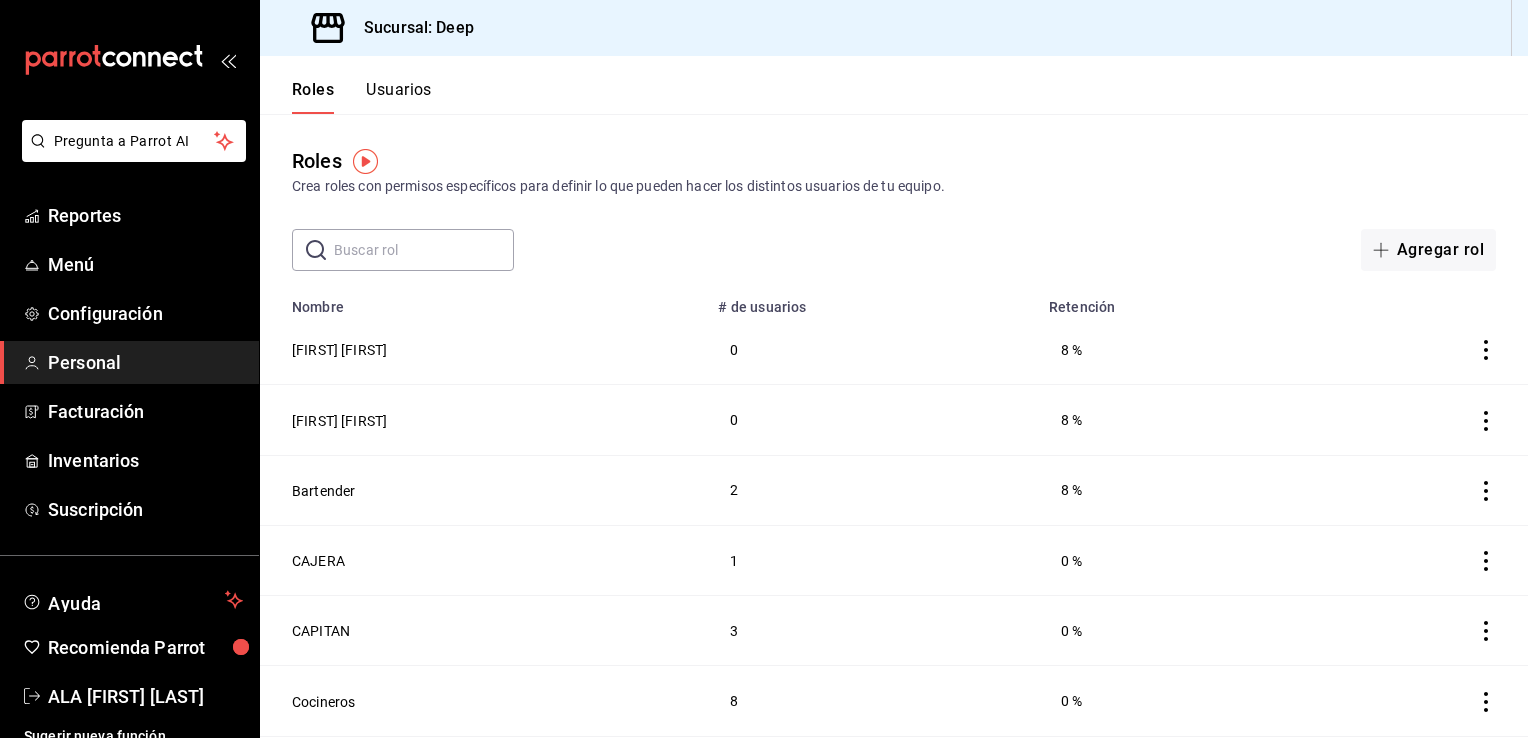 drag, startPoint x: 1468, startPoint y: 361, endPoint x: 957, endPoint y: 179, distance: 542.44354 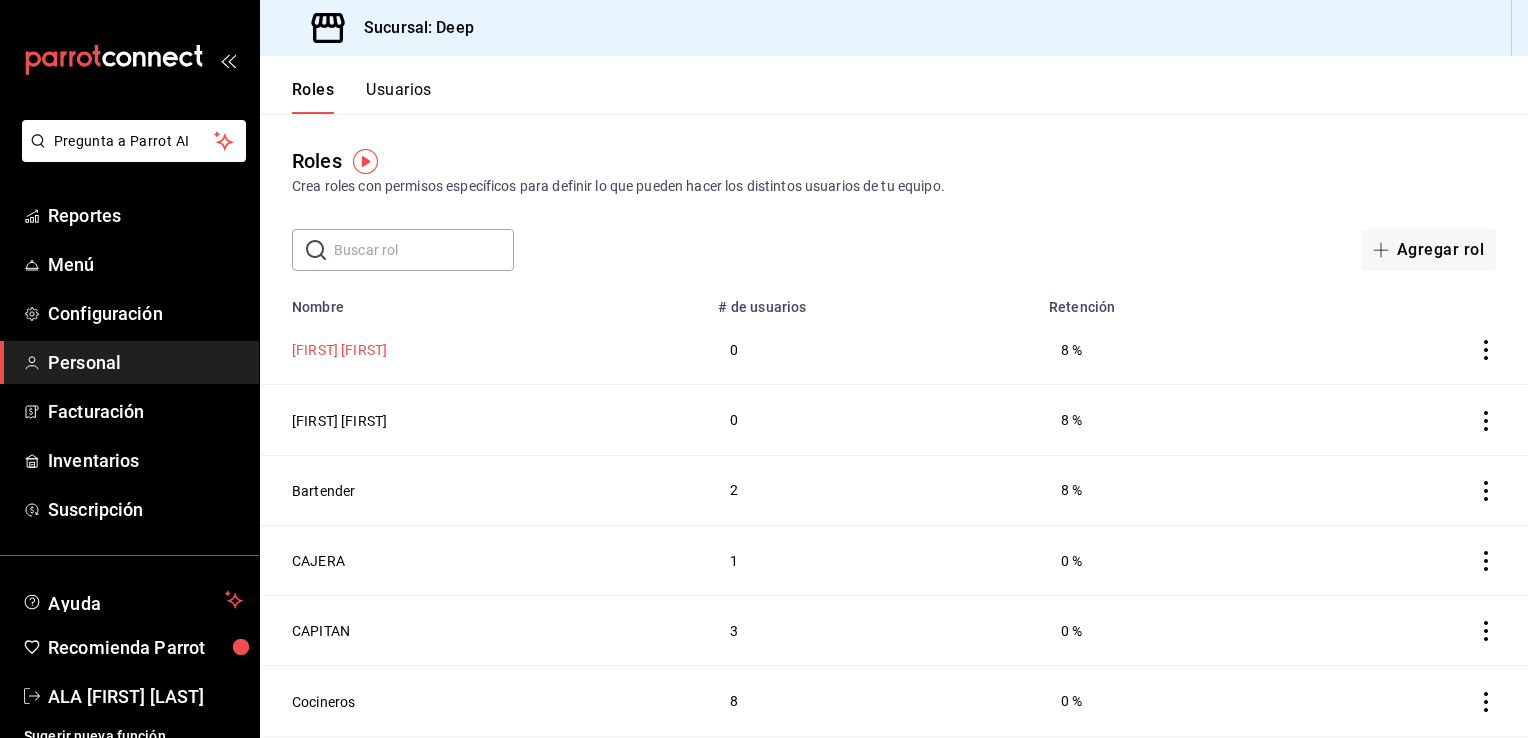 click on "[FIRST] [FIRST]" at bounding box center (339, 350) 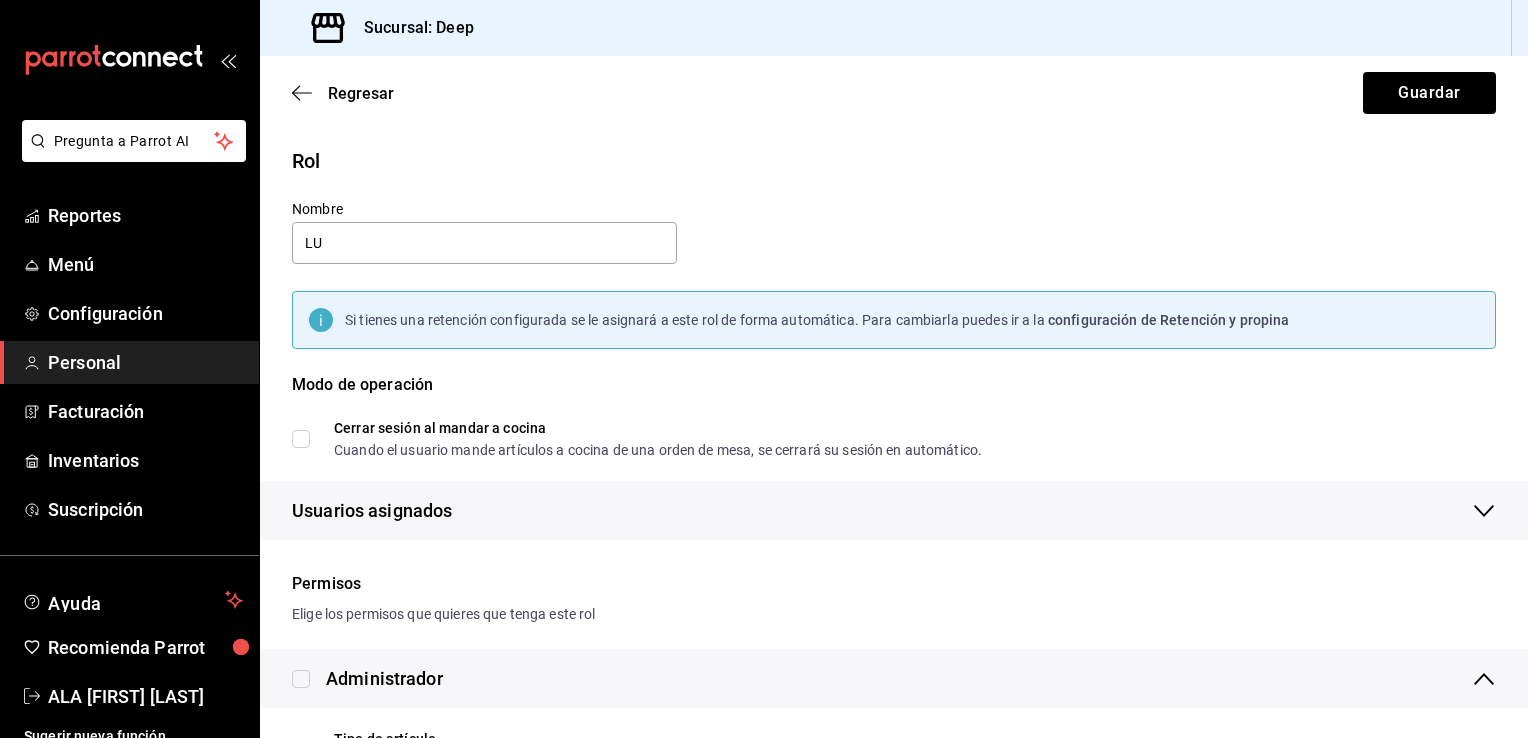 type on "L" 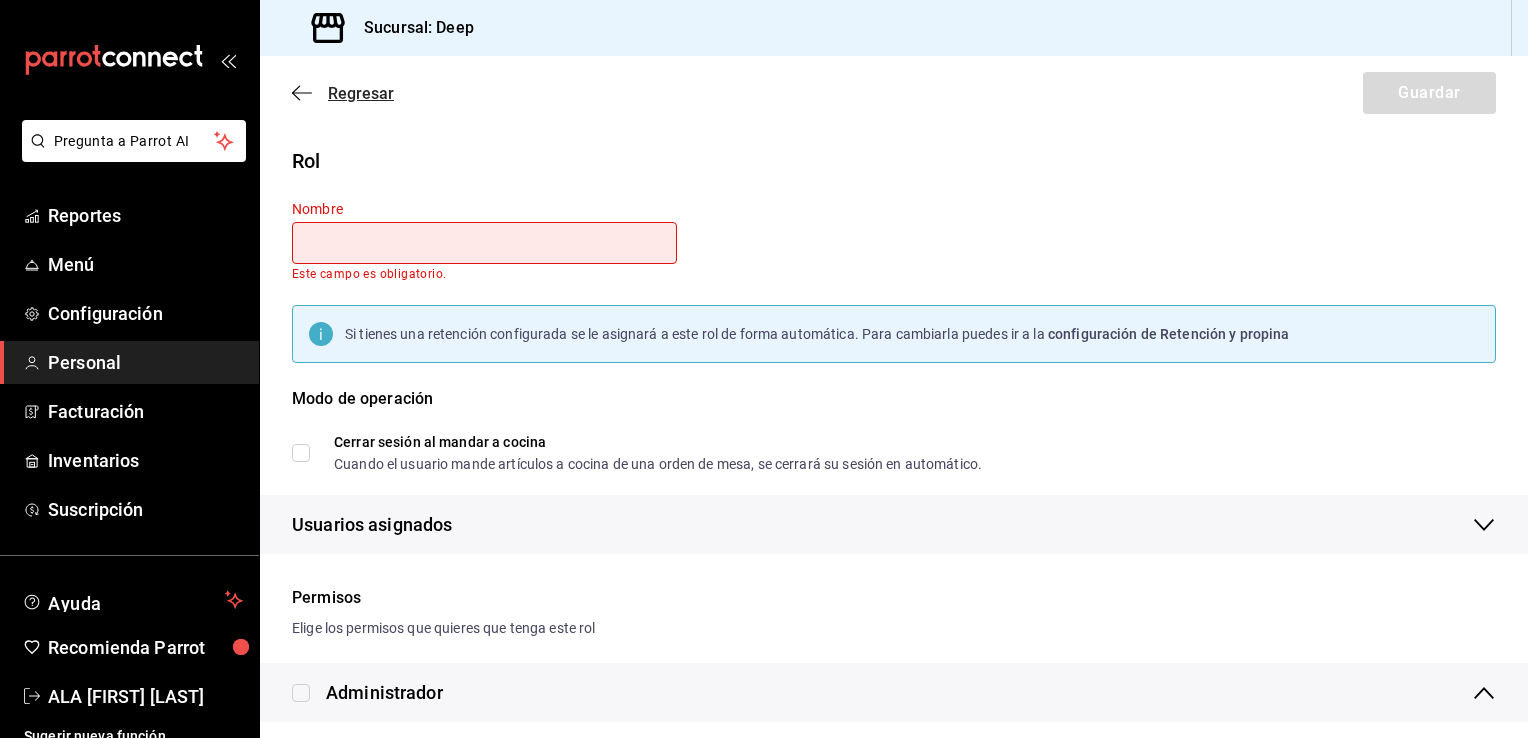 type 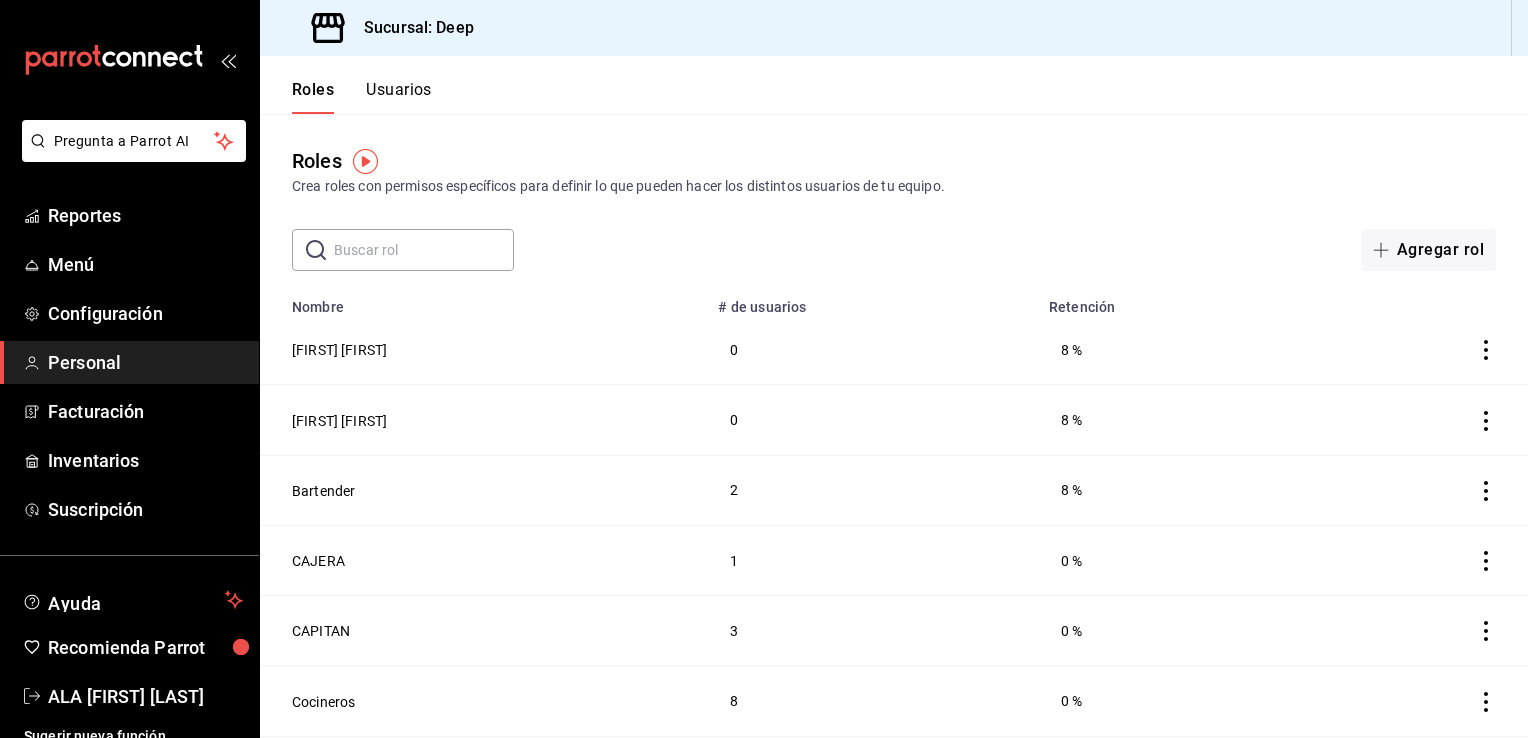 drag, startPoint x: 1470, startPoint y: 346, endPoint x: 1347, endPoint y: 243, distance: 160.43066 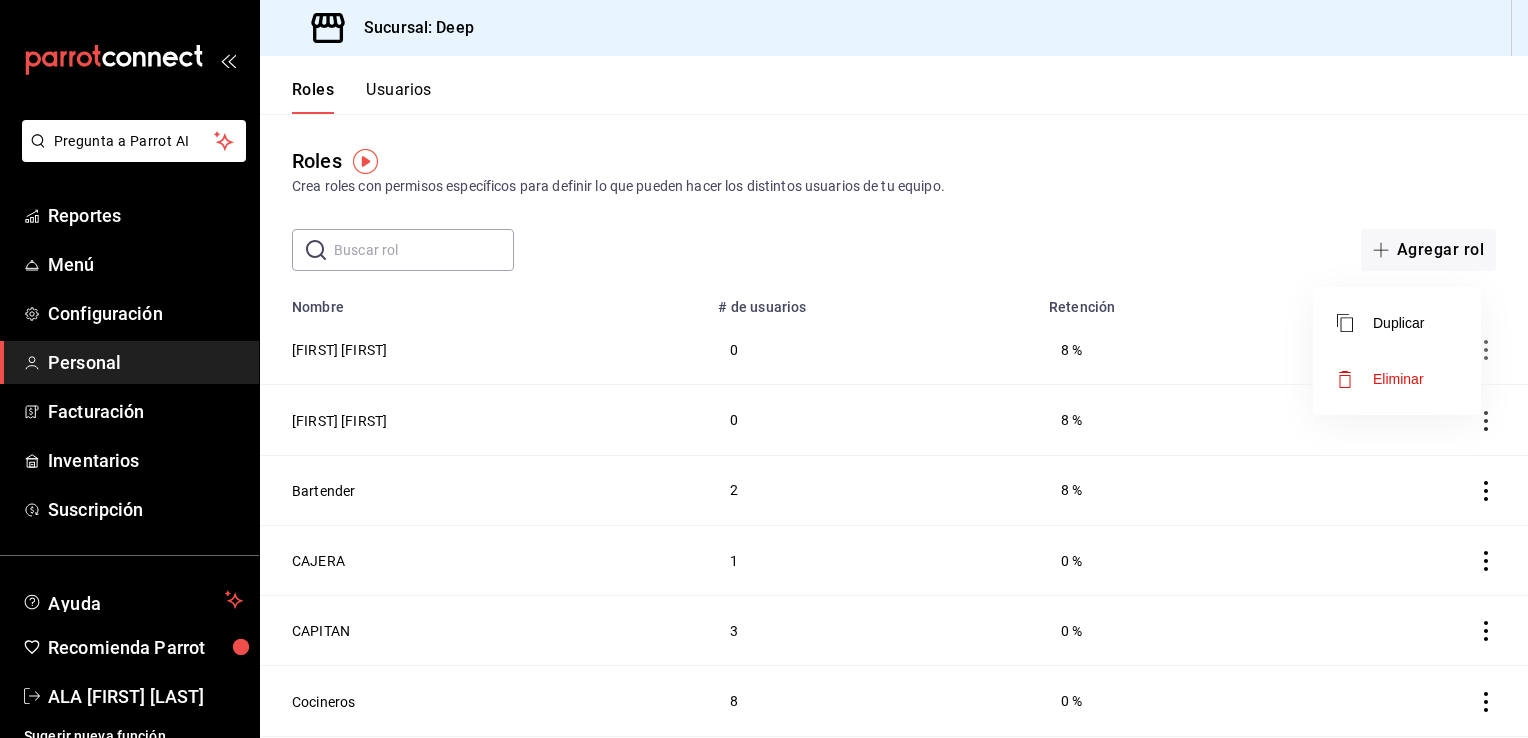 click on "Eliminar" at bounding box center (1398, 379) 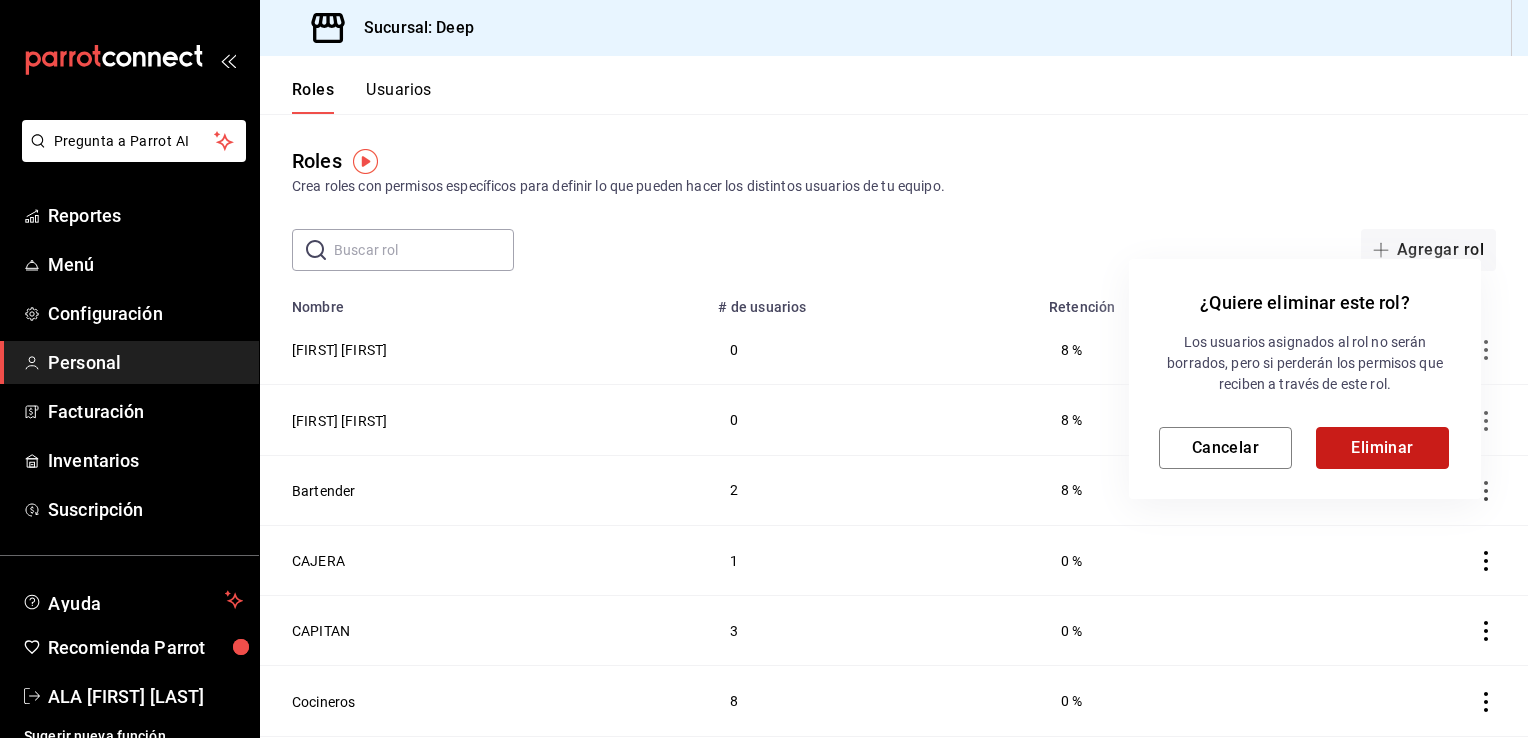 click on "Eliminar" at bounding box center [1382, 448] 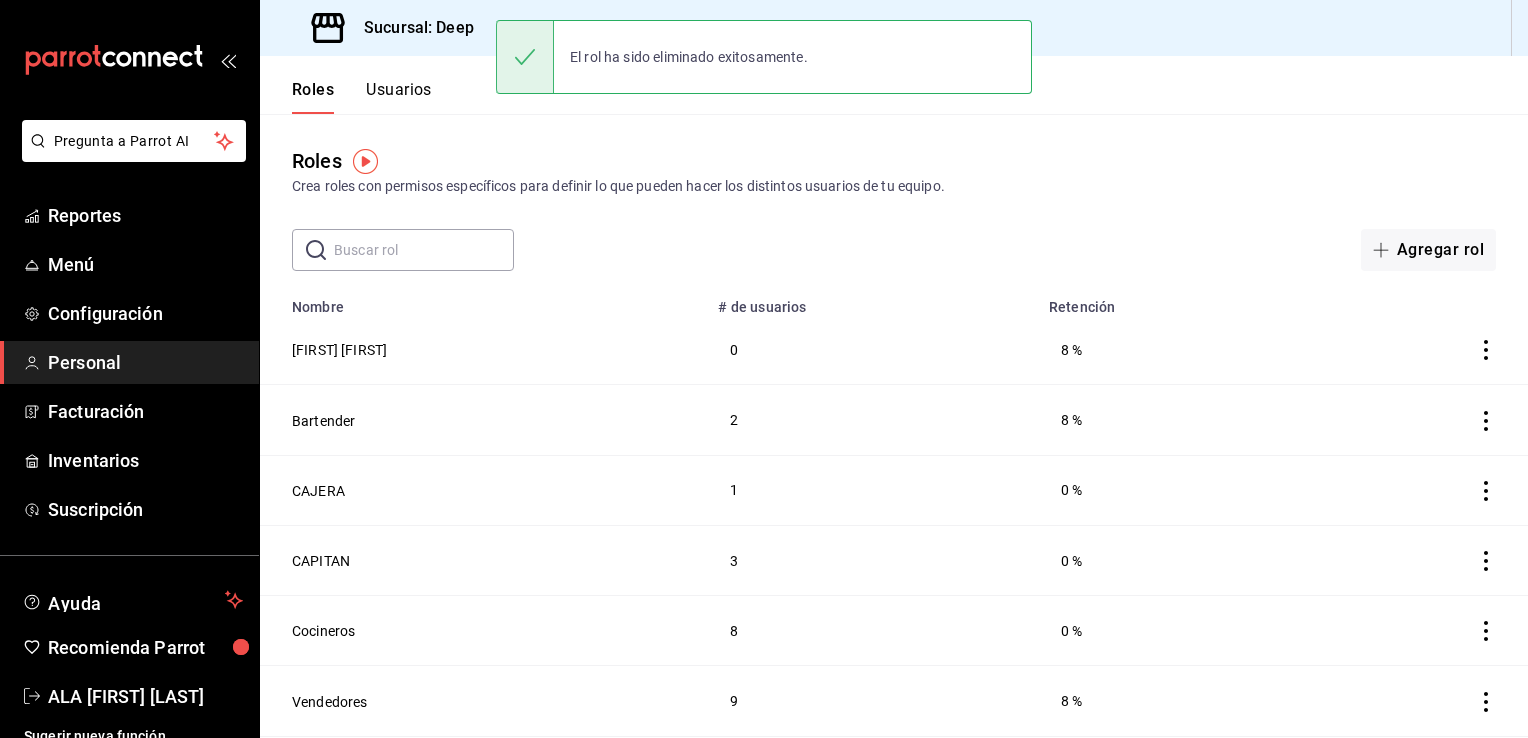 click 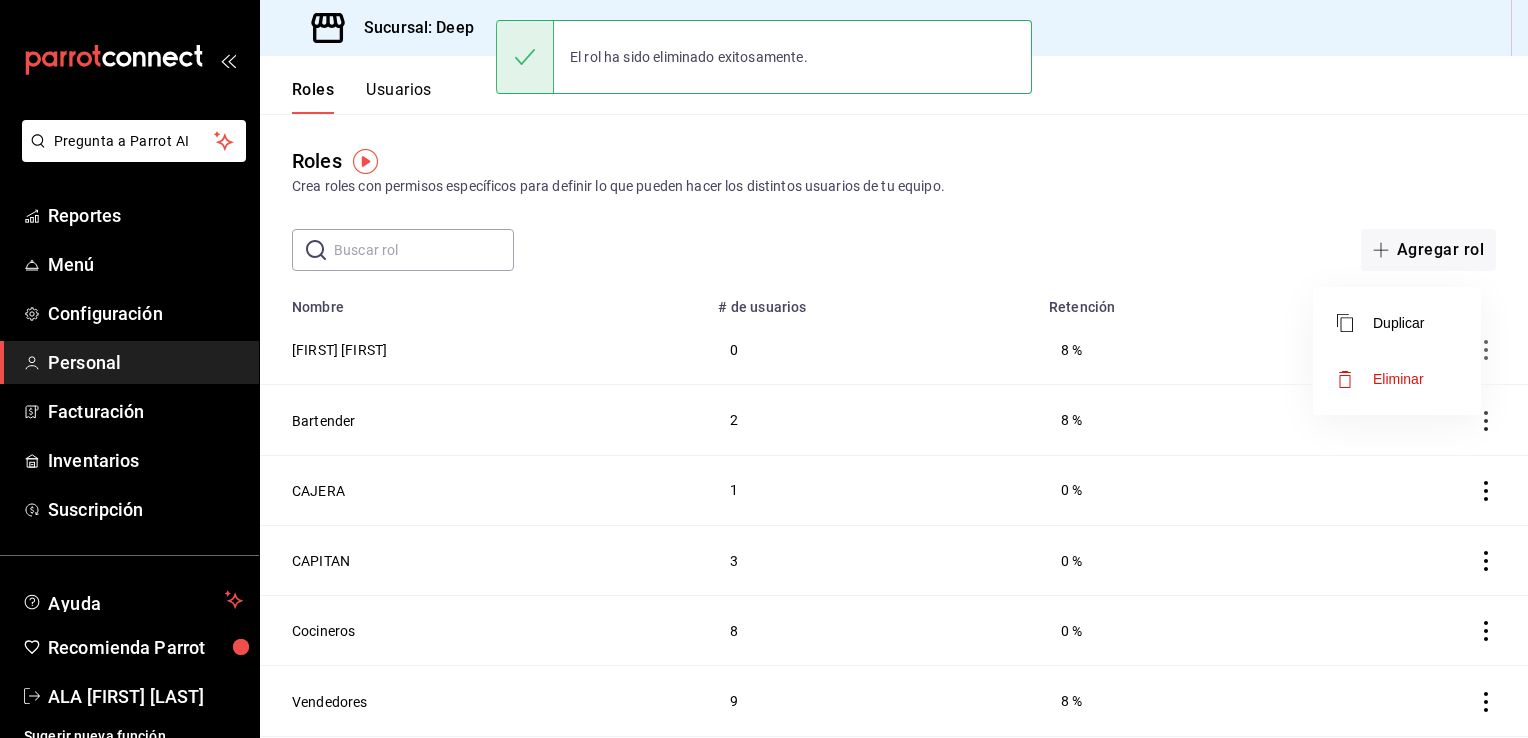 click on "Eliminar" at bounding box center (1398, 379) 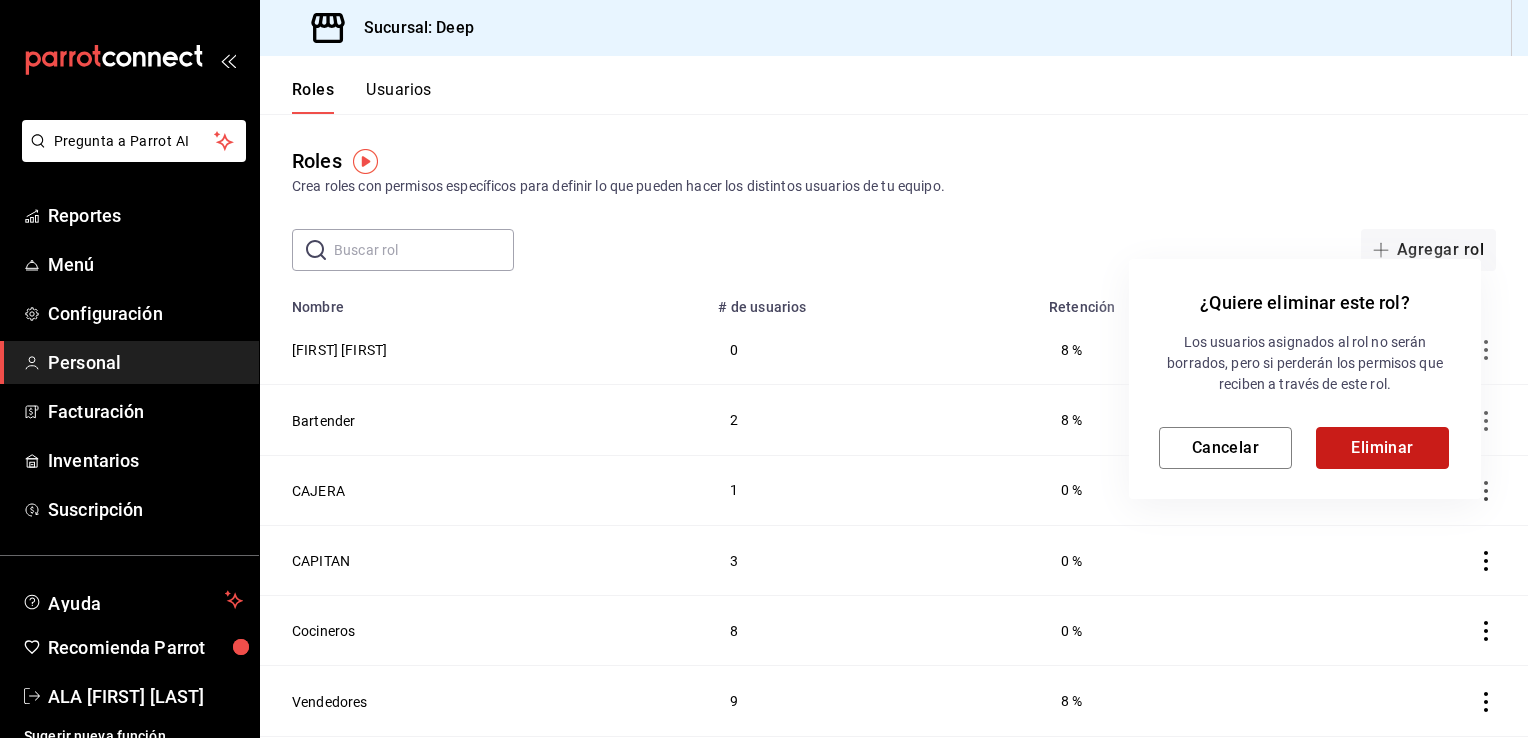 click on "Eliminar" at bounding box center [1382, 448] 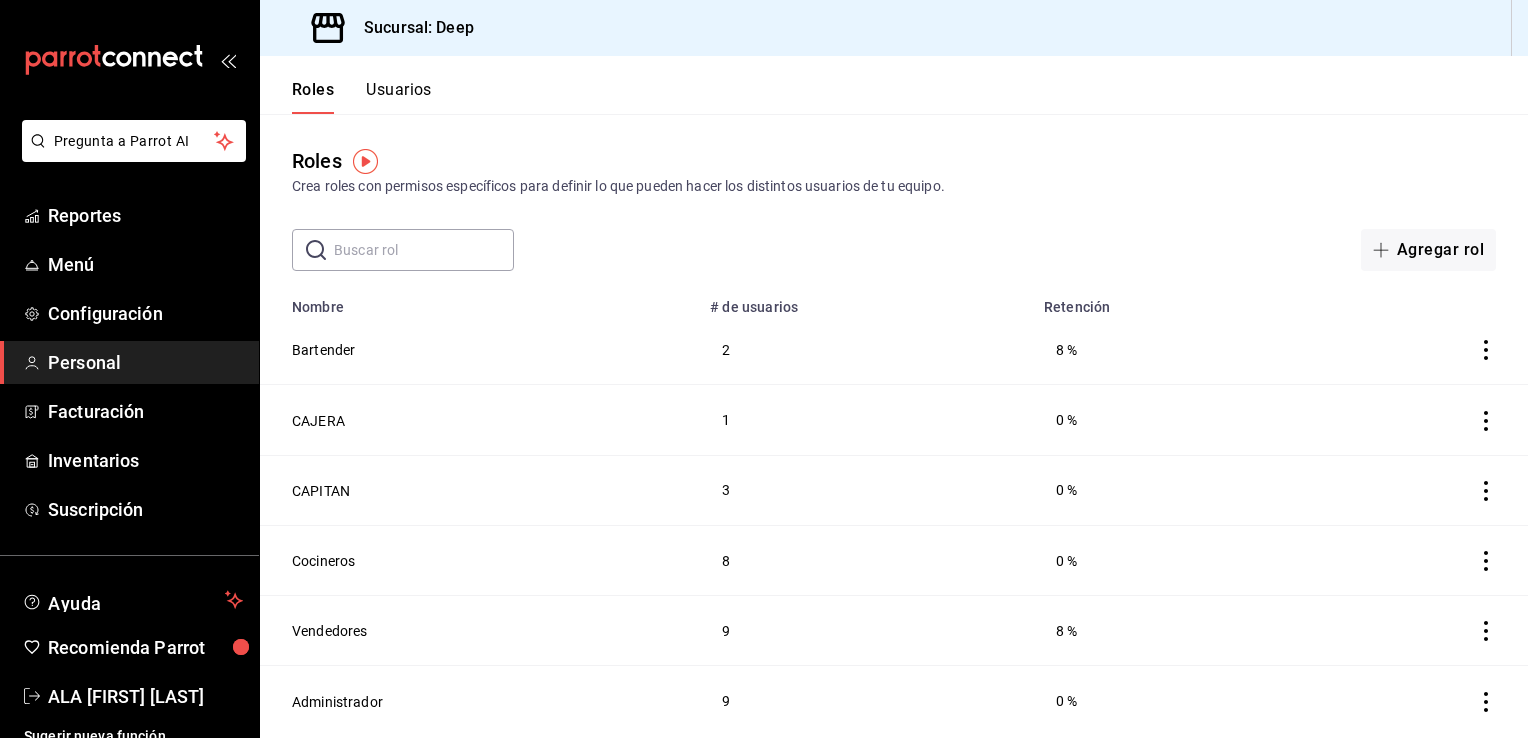 click on "Usuarios" at bounding box center (399, 97) 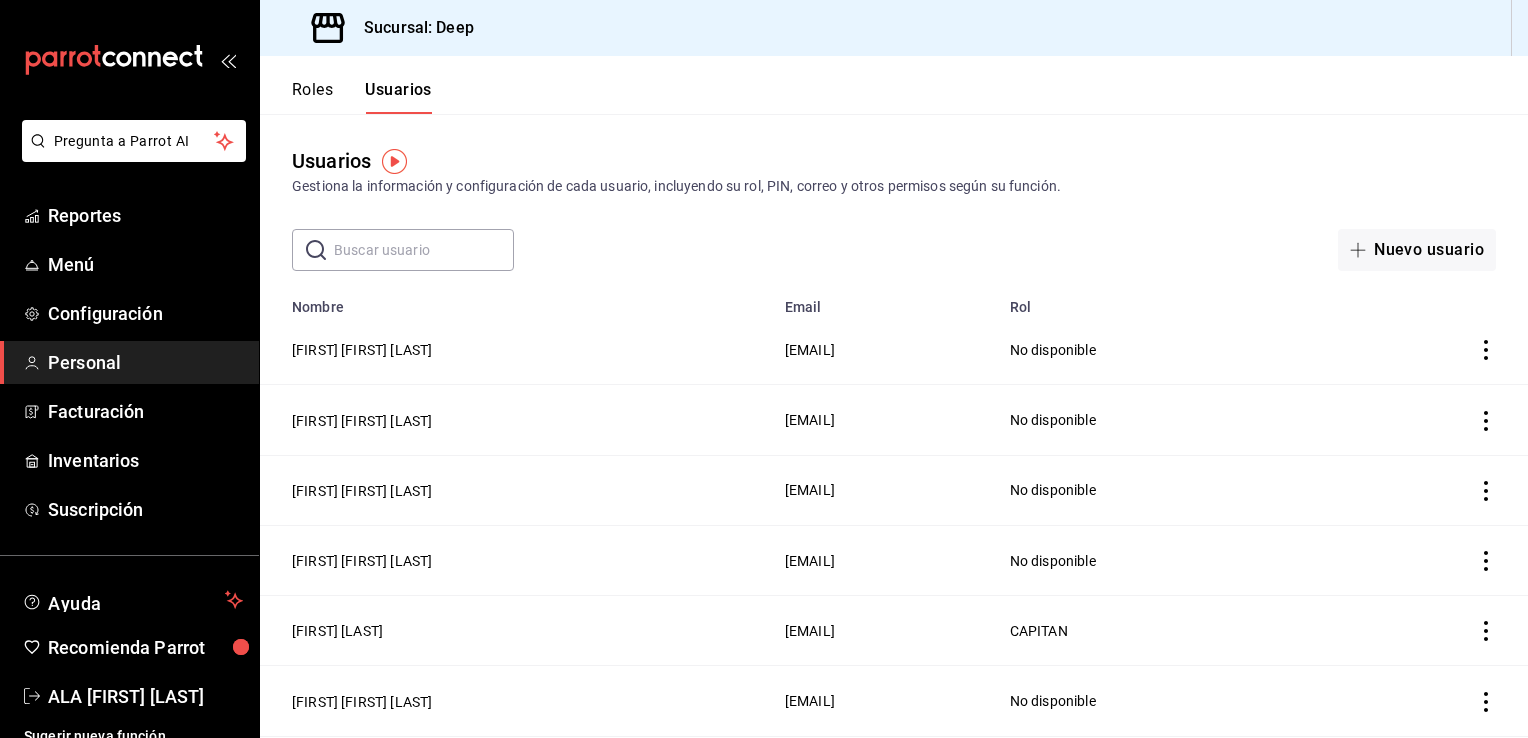 click at bounding box center (424, 250) 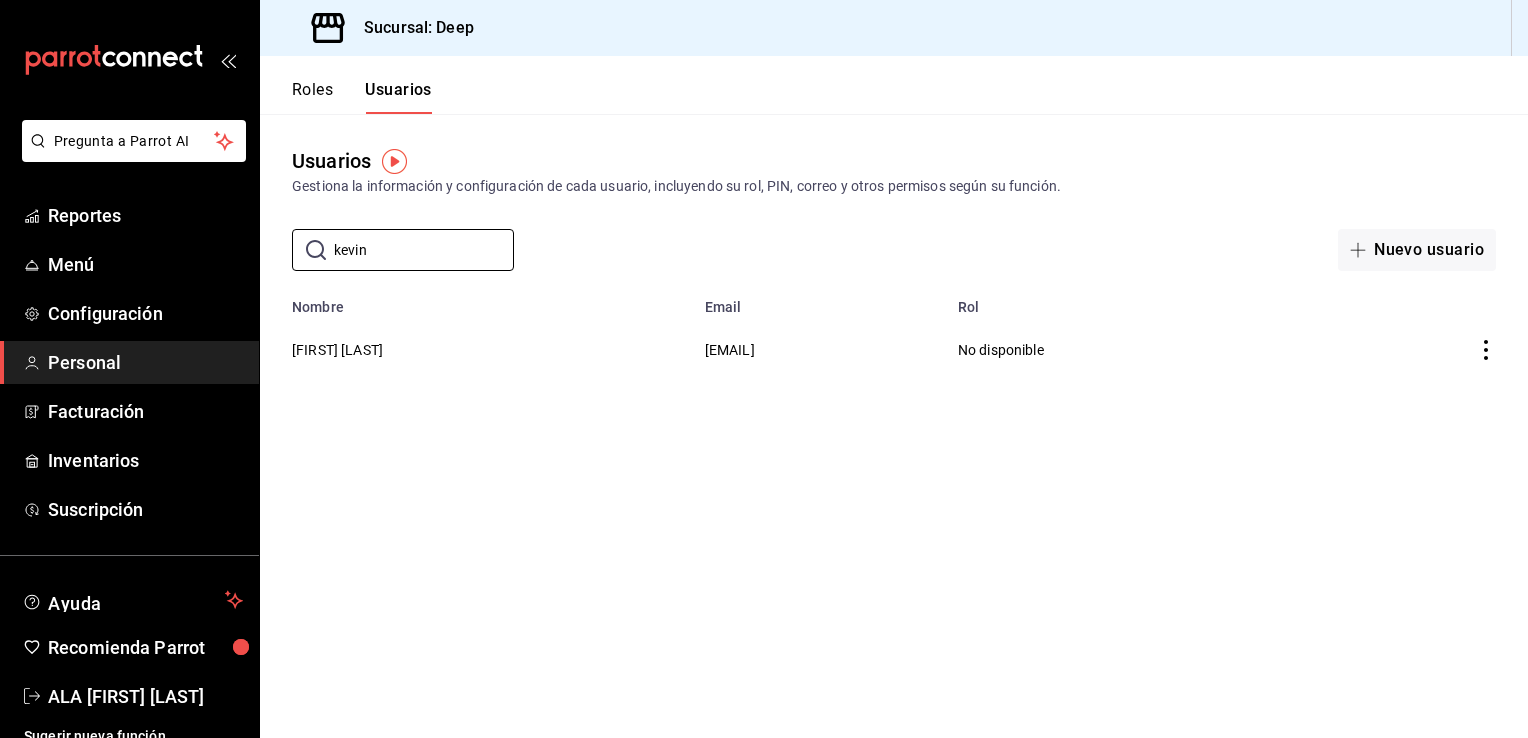 type on "kevin" 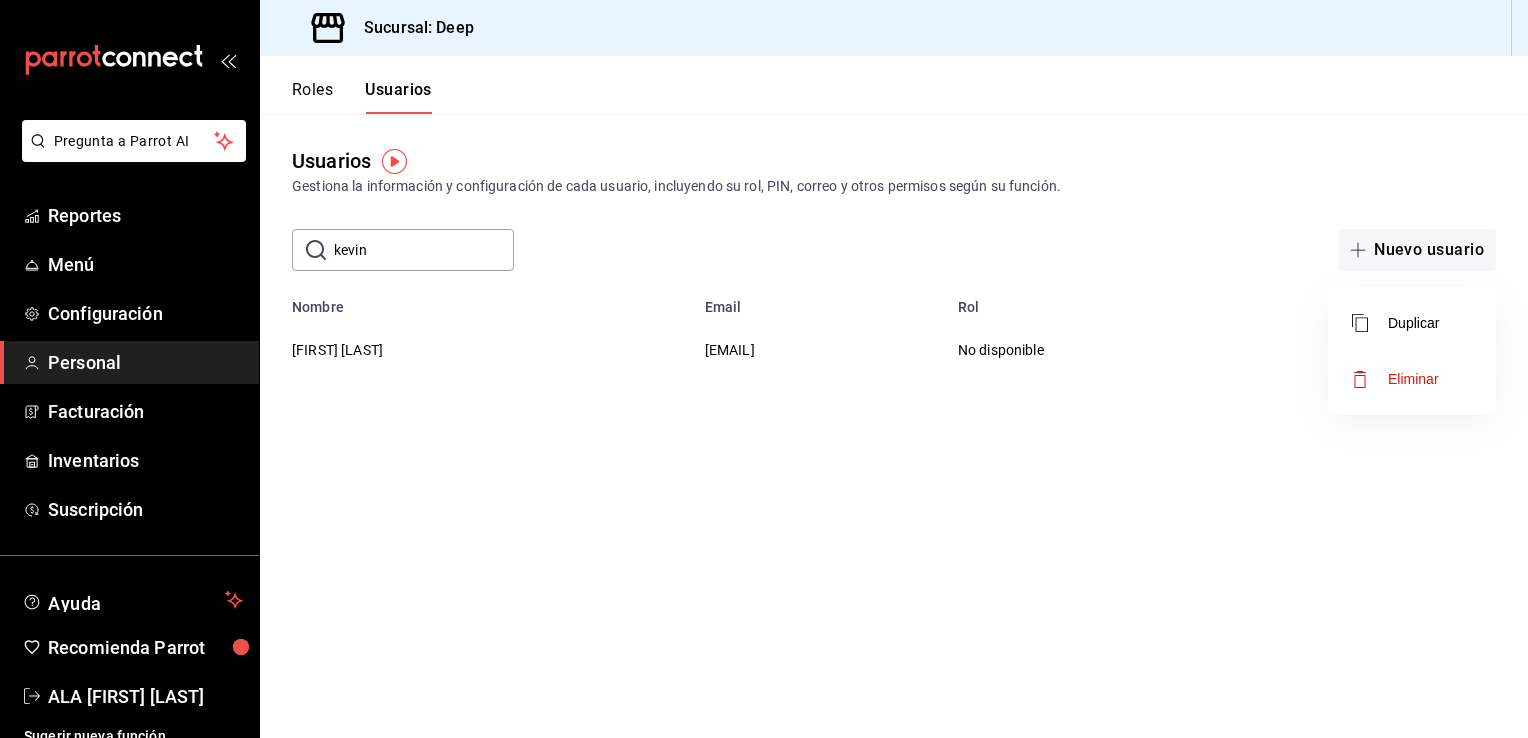 click at bounding box center (764, 369) 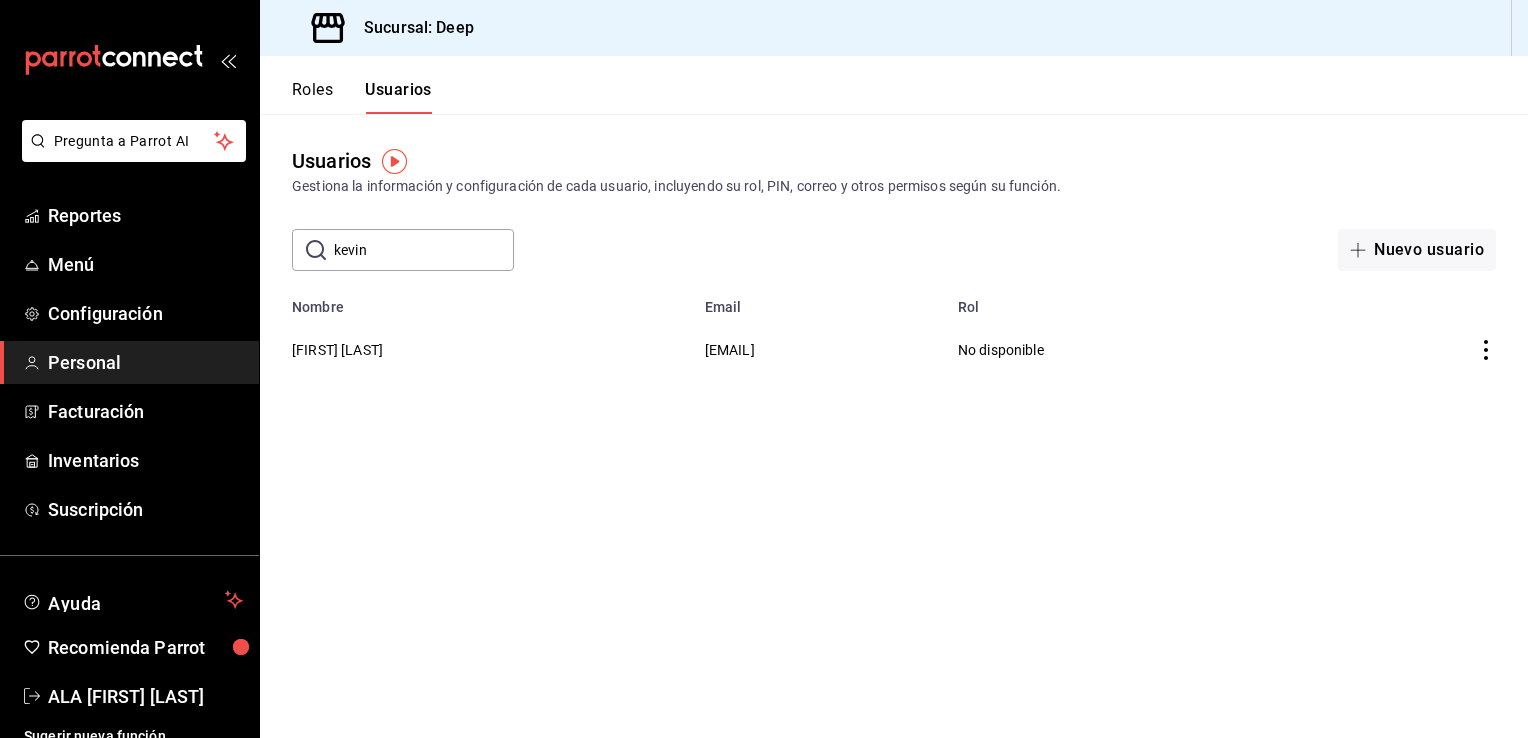 click on "No disponible" at bounding box center (1125, 349) 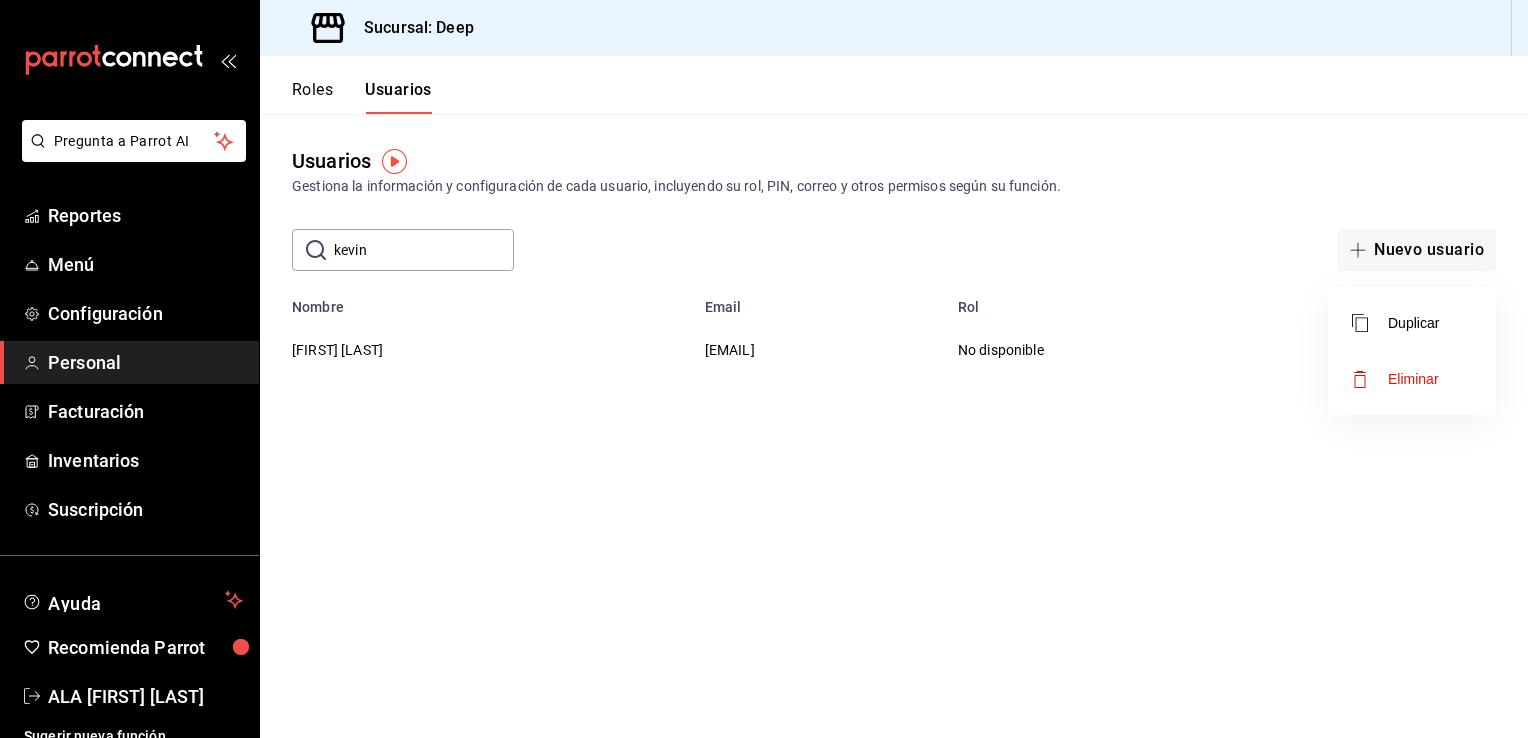 click at bounding box center [764, 369] 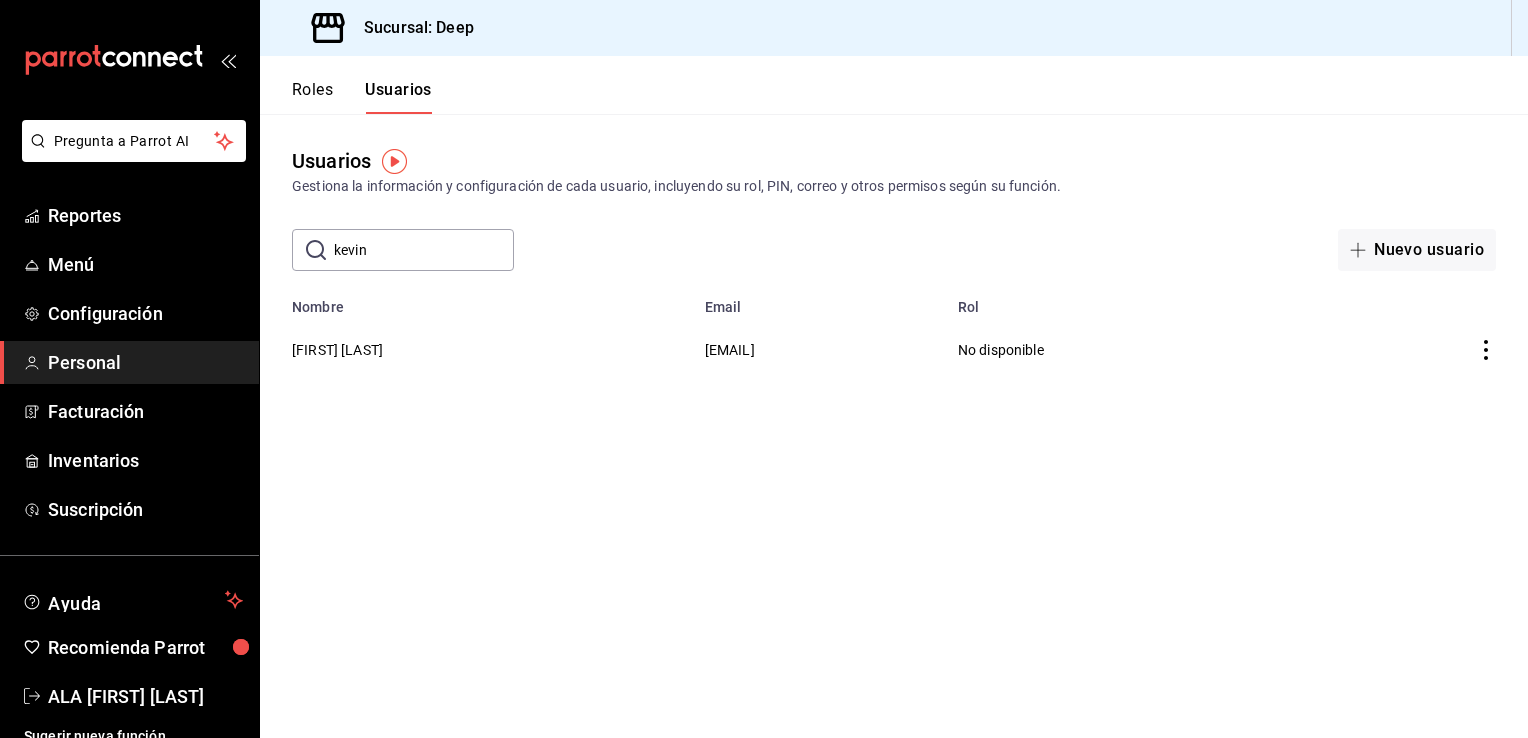 click on "No disponible" at bounding box center (1125, 349) 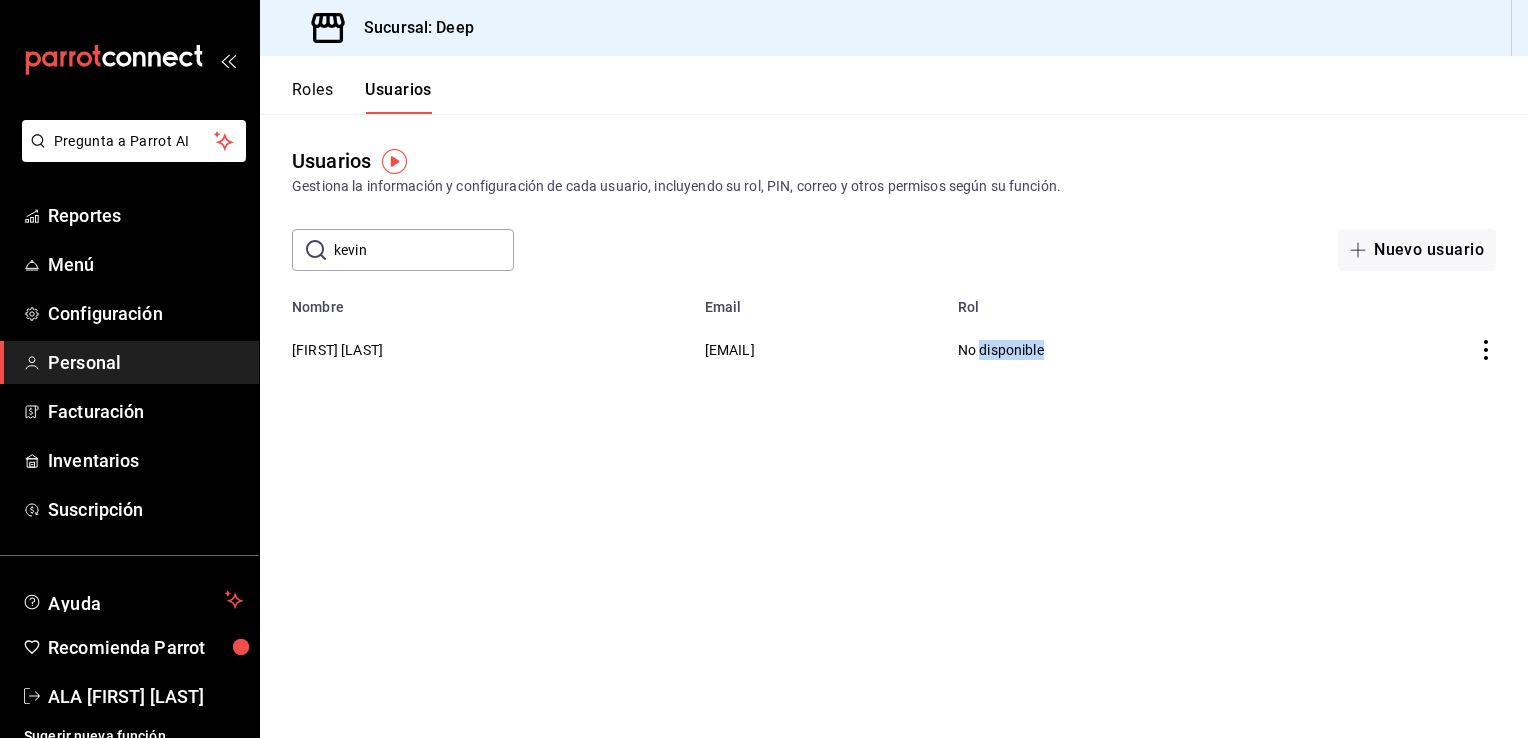 click on "No disponible" at bounding box center [1125, 349] 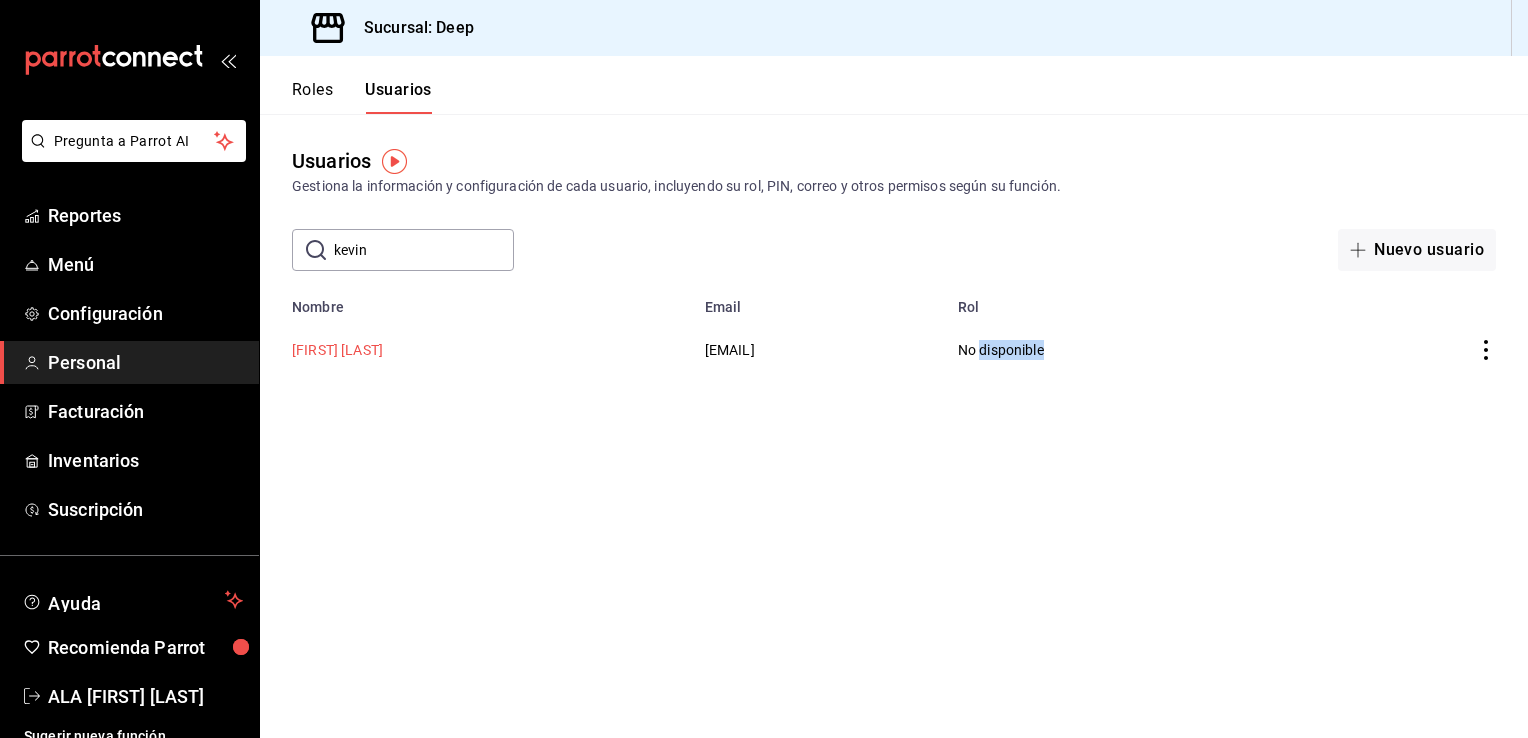 click on "[FIRST] [LAST]" at bounding box center (337, 350) 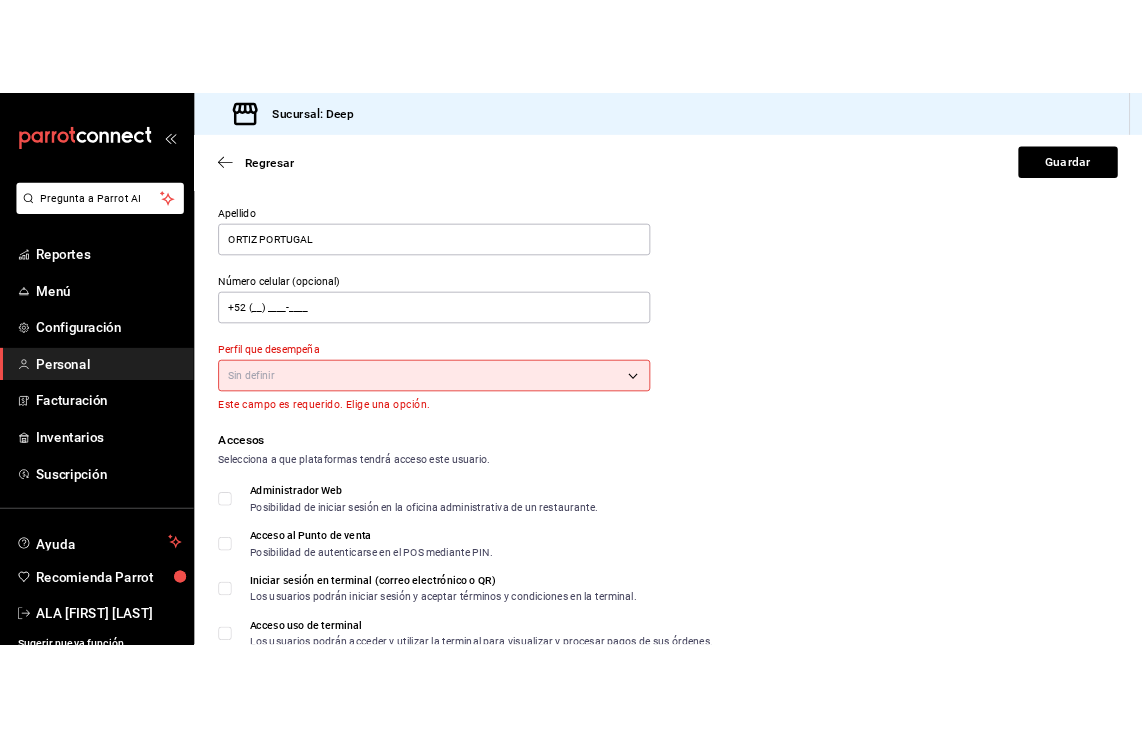 scroll, scrollTop: 142, scrollLeft: 0, axis: vertical 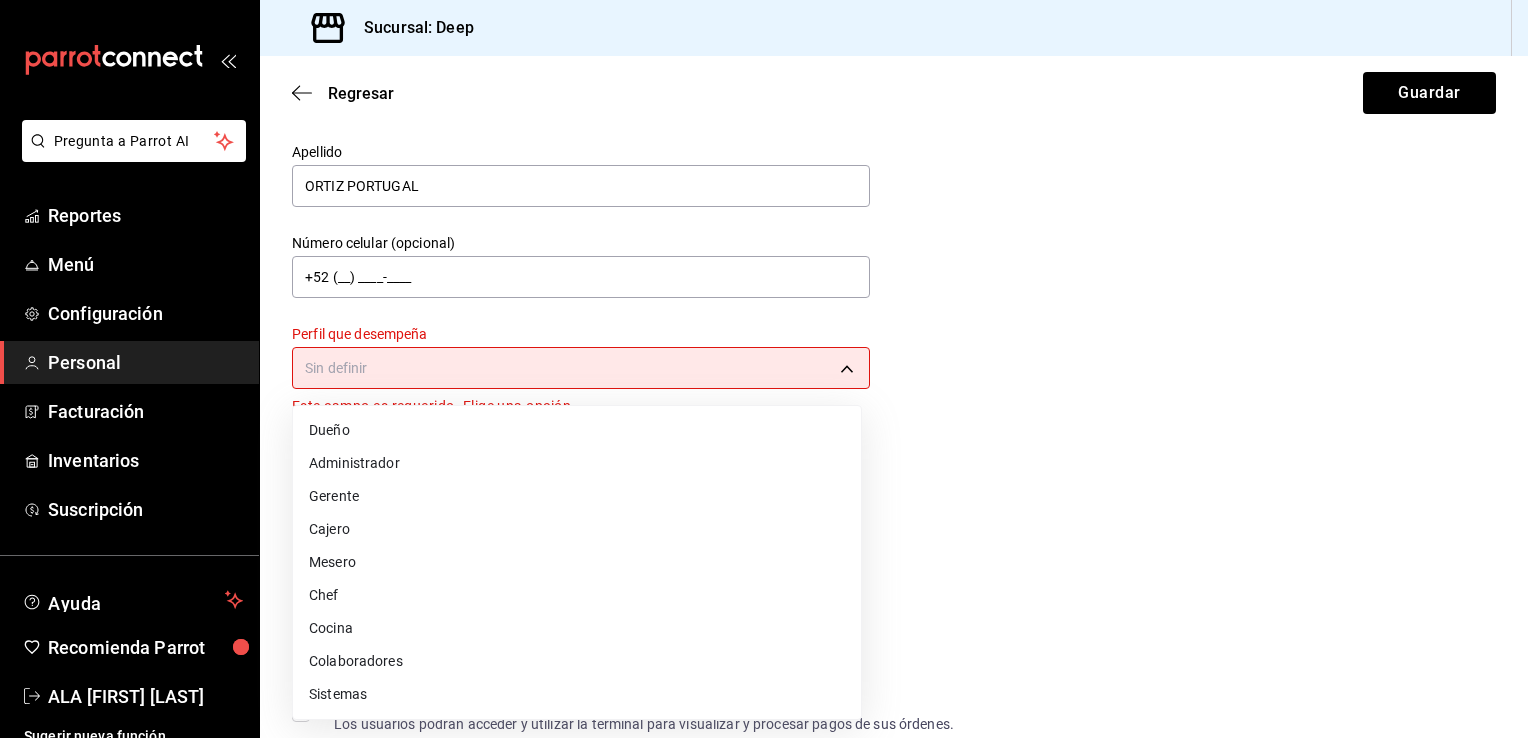 click on "Pregunta a Parrot AI Reportes   Menú   Configuración   Personal   Facturación   Inventarios   Suscripción   Ayuda Recomienda Parrot   ALA [FIRST] [LAST]   Sugerir nueva función   Sucursal: Deep Regresar Guardar Datos personales Nombre KEVIN Apellido ORTIZ PORTUGAL Número celular (opcional) +52 (__) ____-____ Perfil que desempeña Sin definir Este campo es requerido. Elige una opción. Accesos Selecciona a que plataformas tendrá acceso este usuario. Administrador Web Posibilidad de iniciar sesión en la oficina administrativa de un restaurante.  Acceso al Punto de venta Posibilidad de autenticarse en el POS mediante PIN.  Iniciar sesión en terminal (correo electrónico o QR) Los usuarios podrán iniciar sesión y aceptar términos y condiciones en la terminal. Acceso uso de terminal Los usuarios podrán acceder y utilizar la terminal para visualizar y procesar pagos de sus órdenes. Correo electrónico Se volverá obligatorio al tener ciertos accesos activados. Contraseña Contraseña PIN Validar PIN" at bounding box center (764, 369) 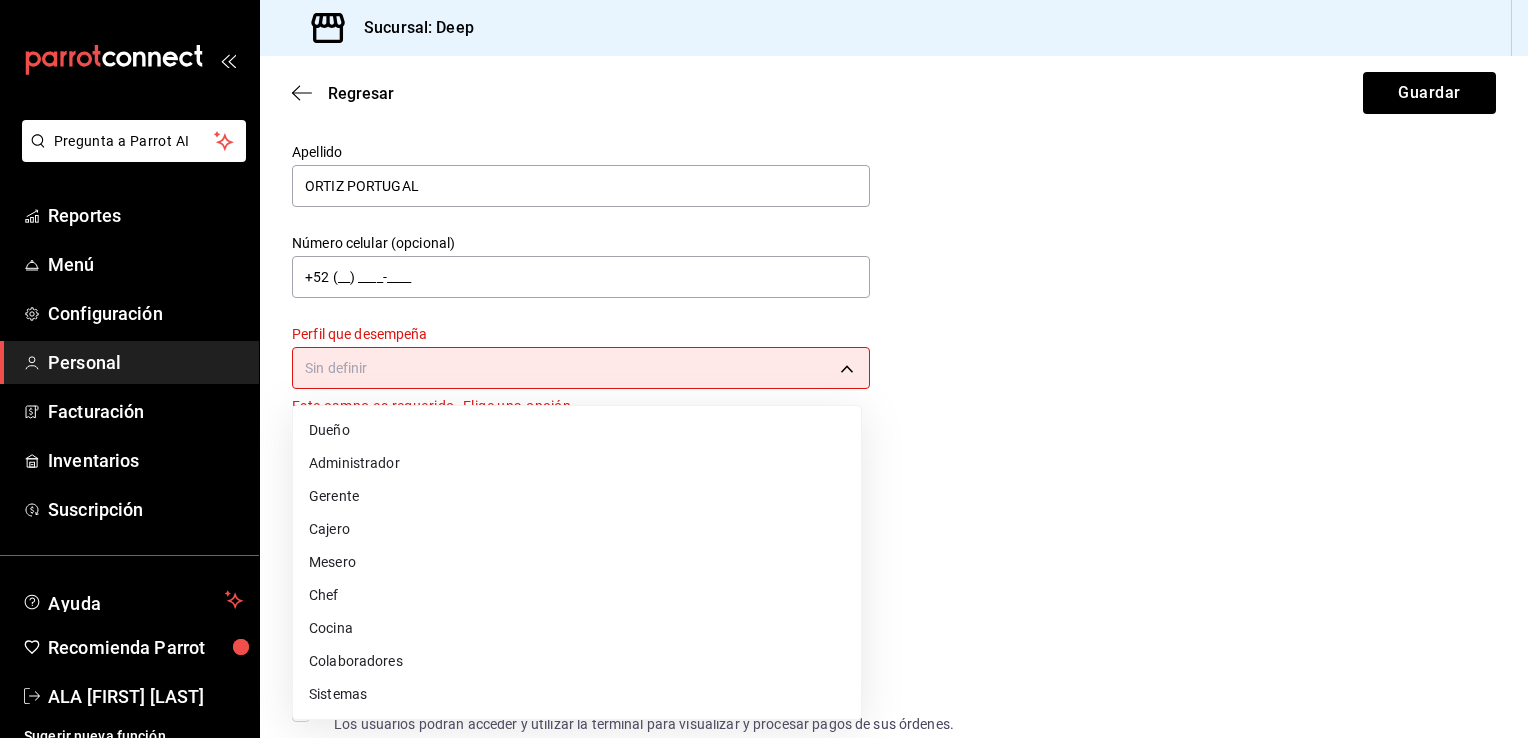 click on "Mesero" at bounding box center (577, 562) 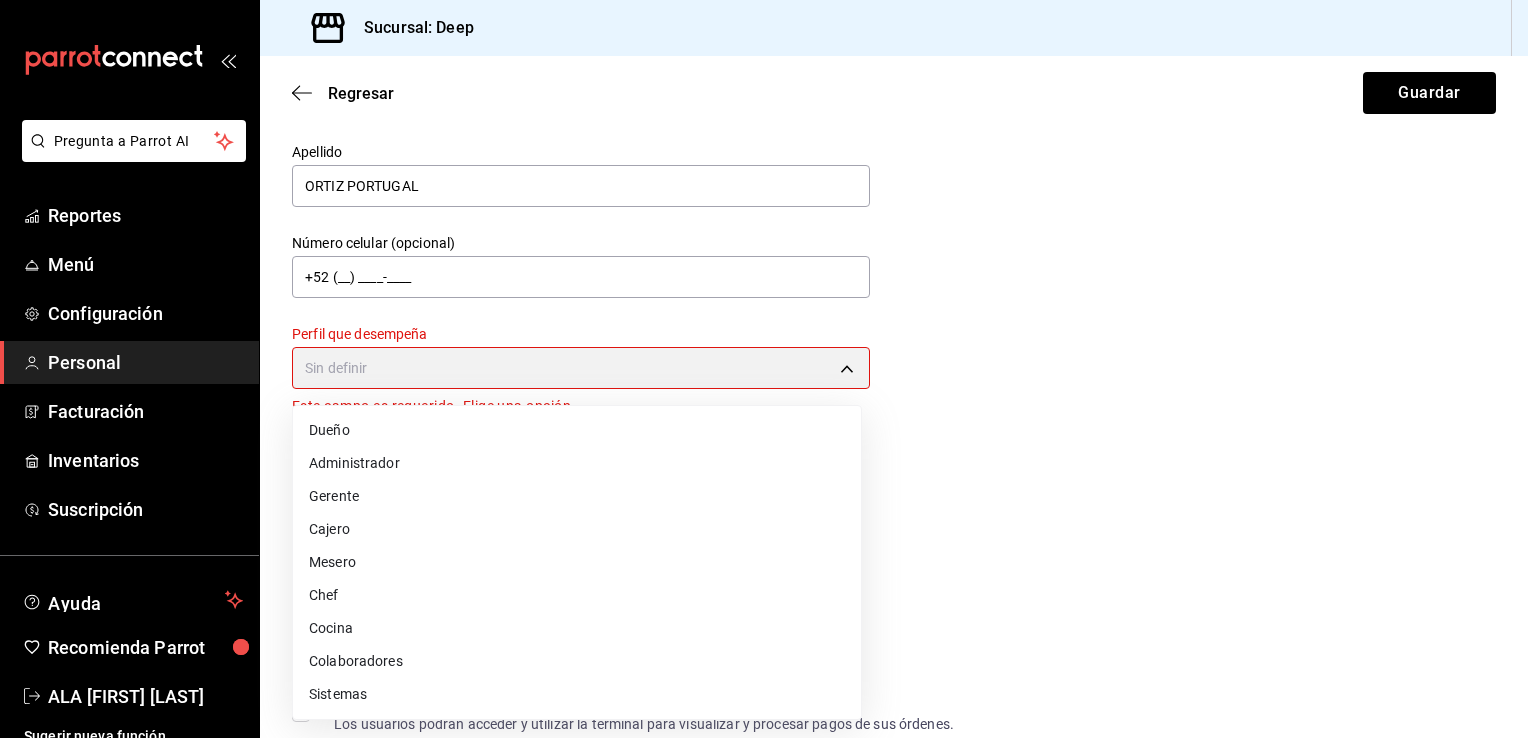 type on "WAITER" 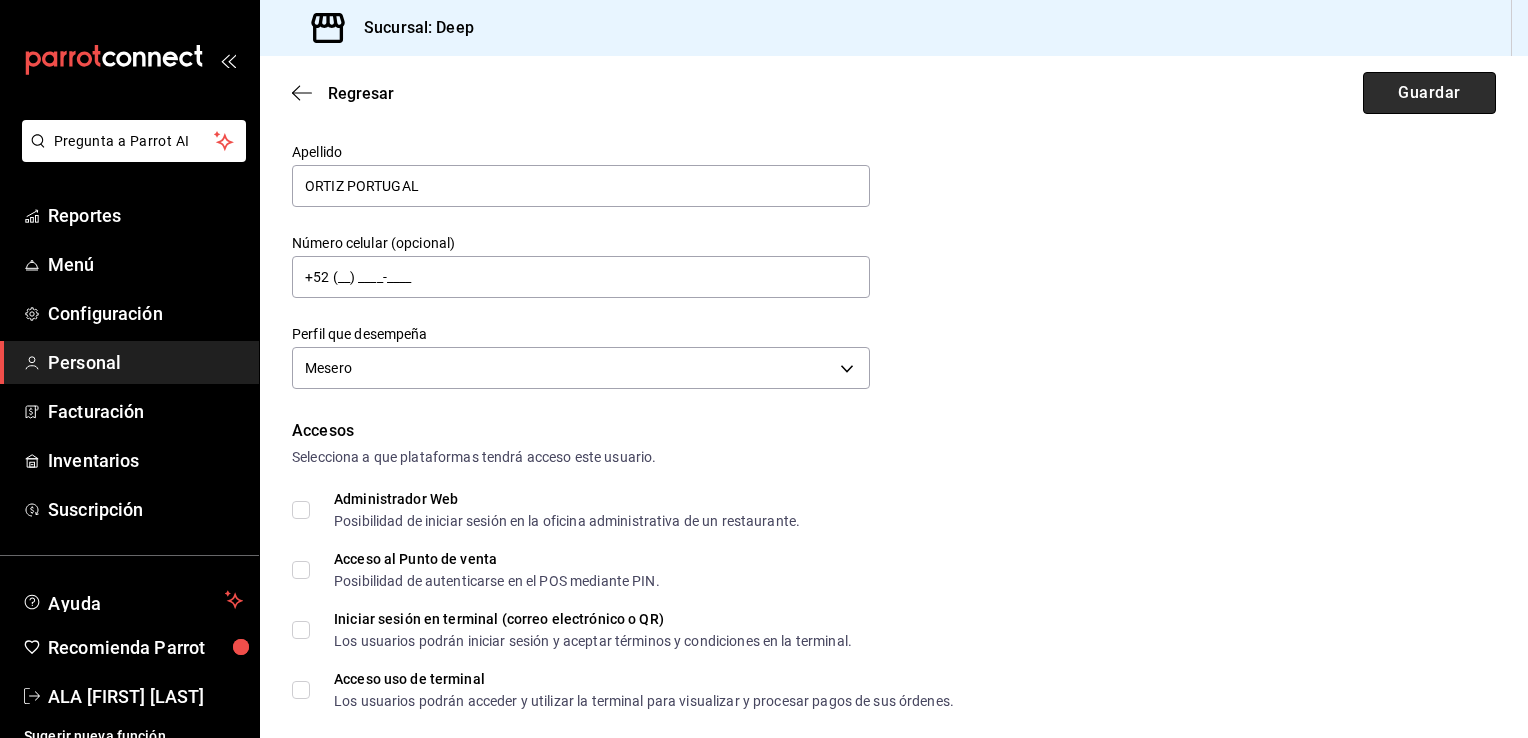 click on "Guardar" at bounding box center (1429, 93) 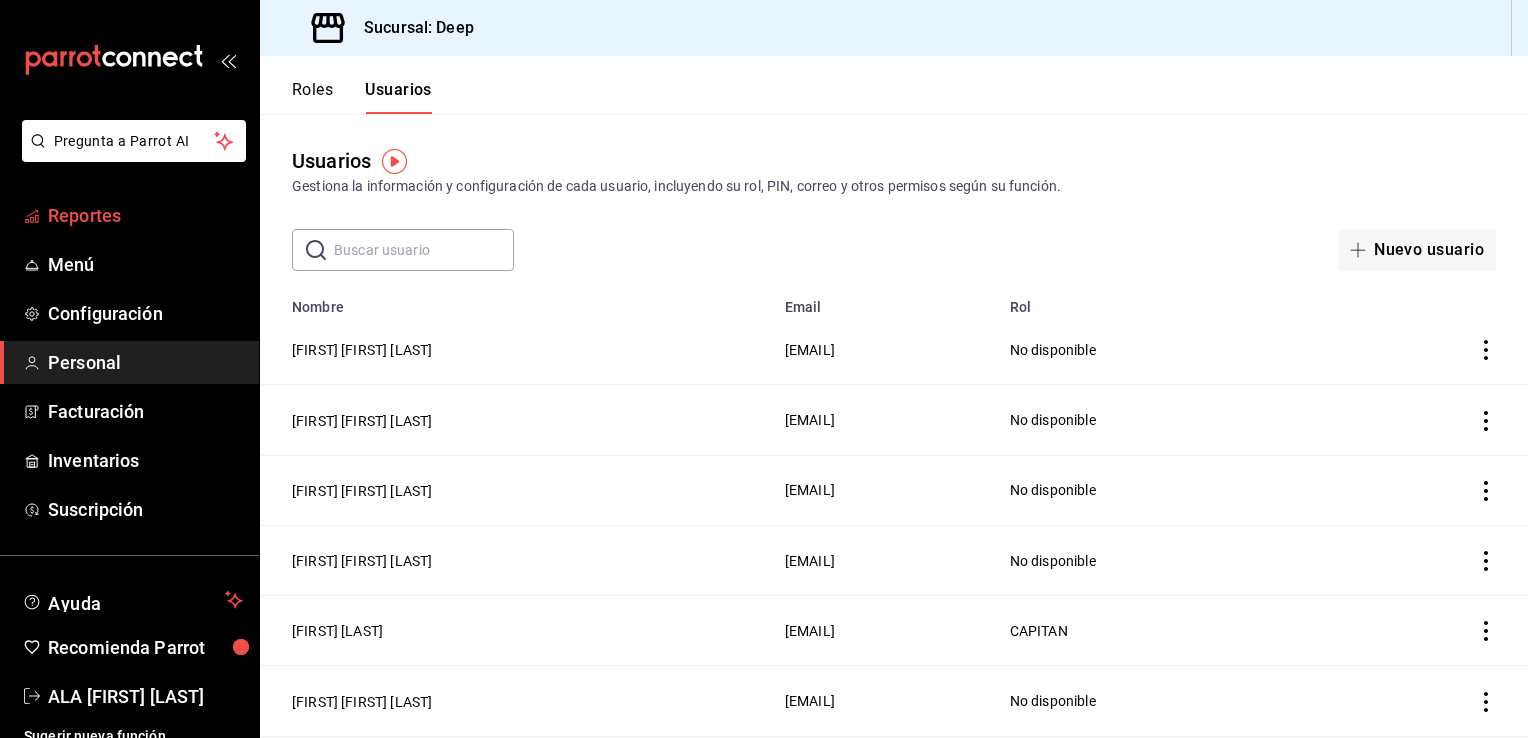 click on "Reportes" at bounding box center (145, 215) 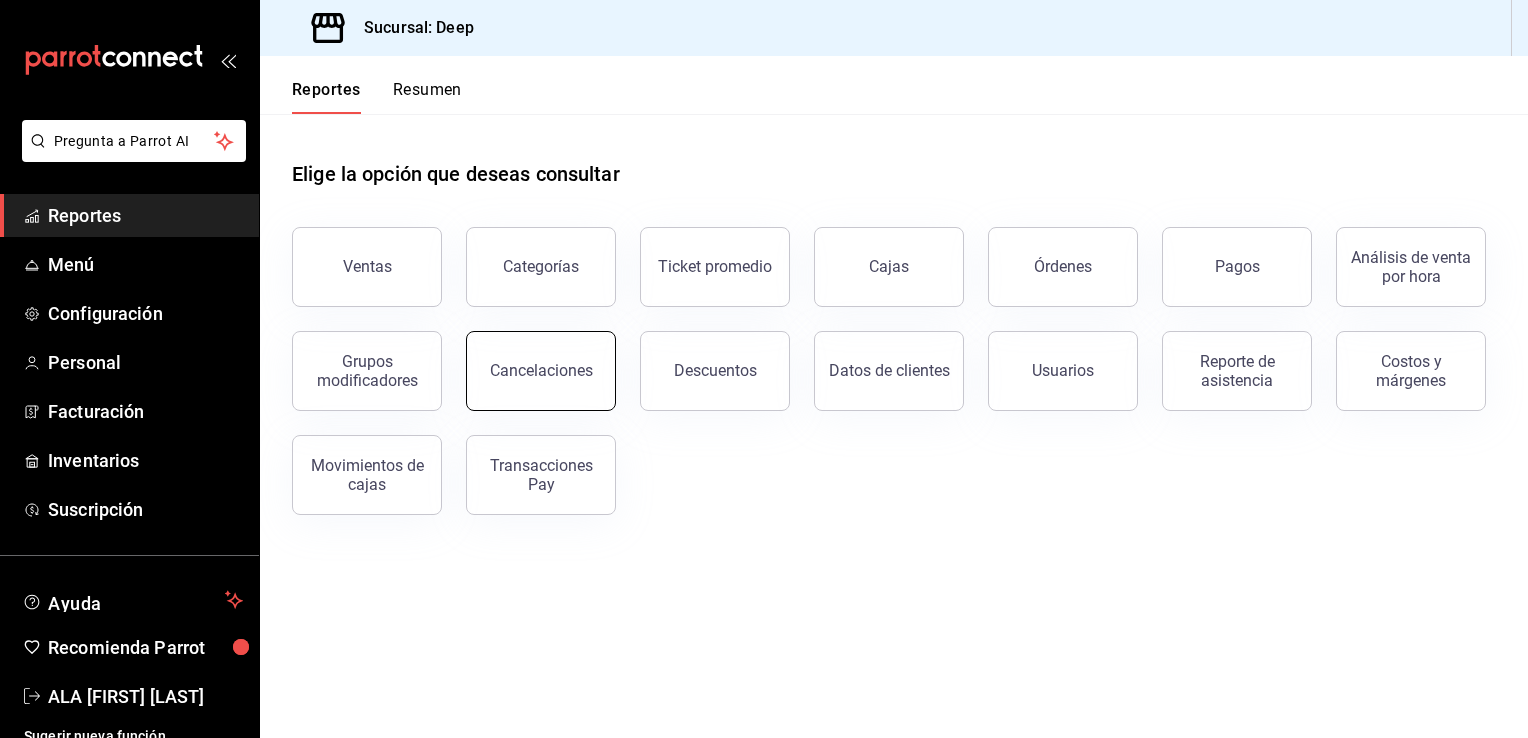 click on "Cancelaciones" at bounding box center [541, 371] 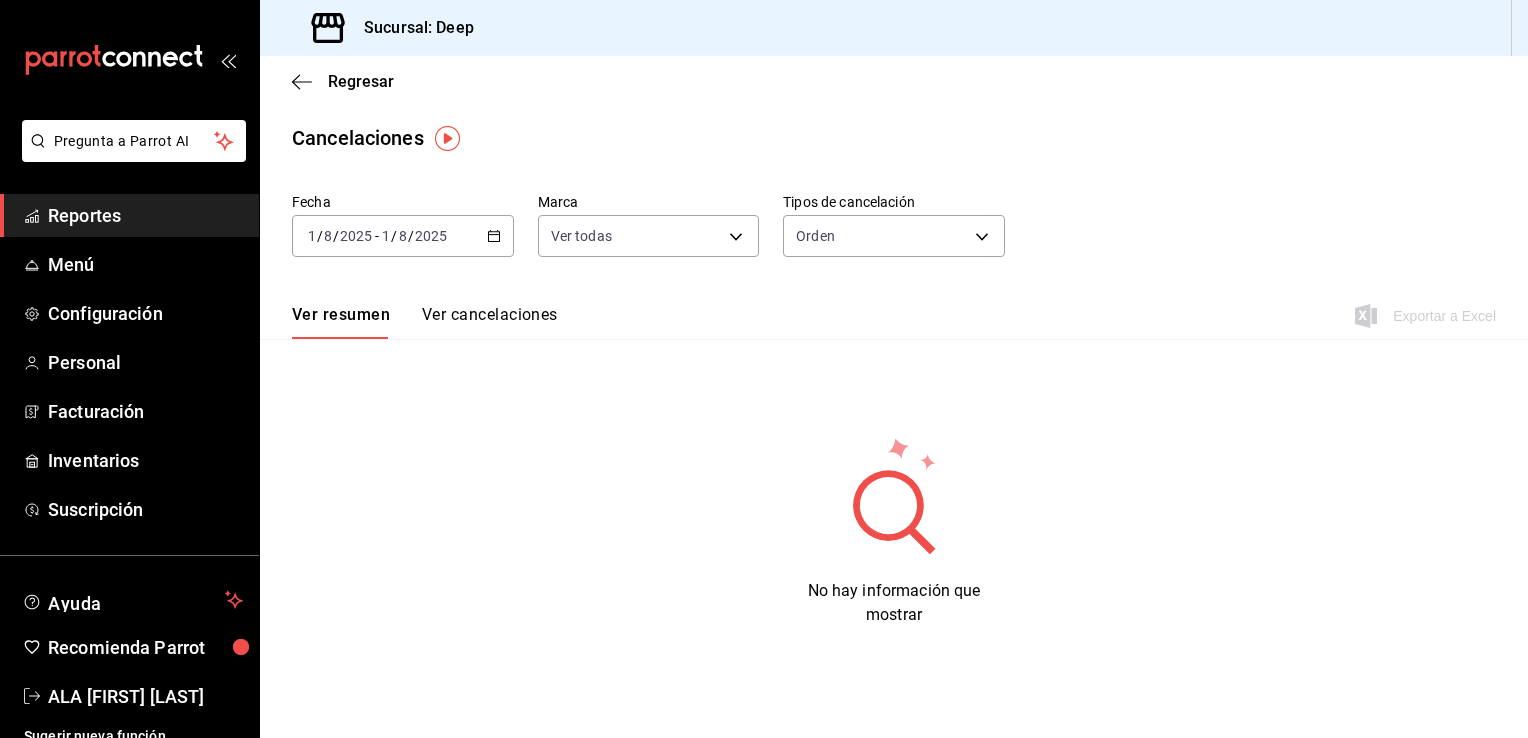 click 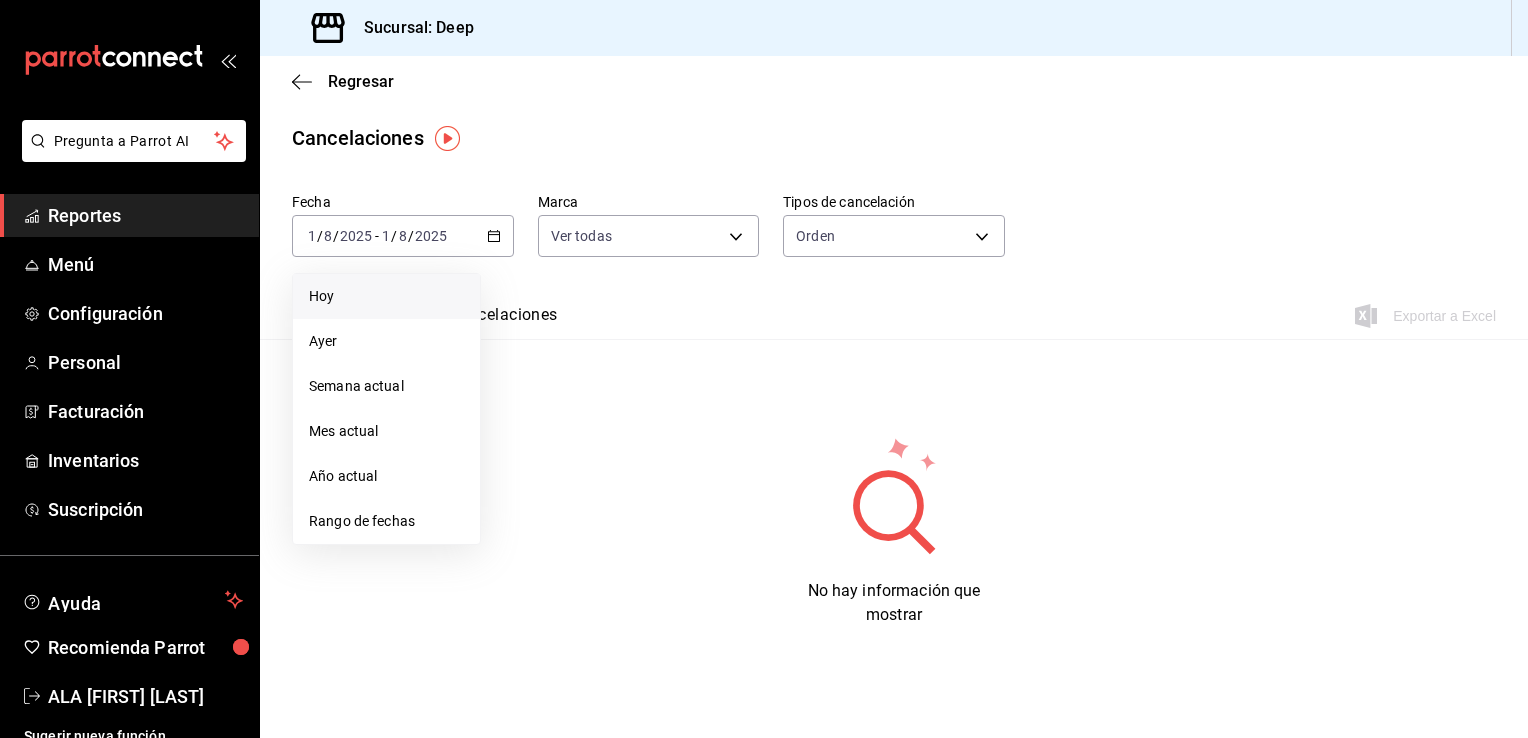 click on "Hoy" at bounding box center (386, 296) 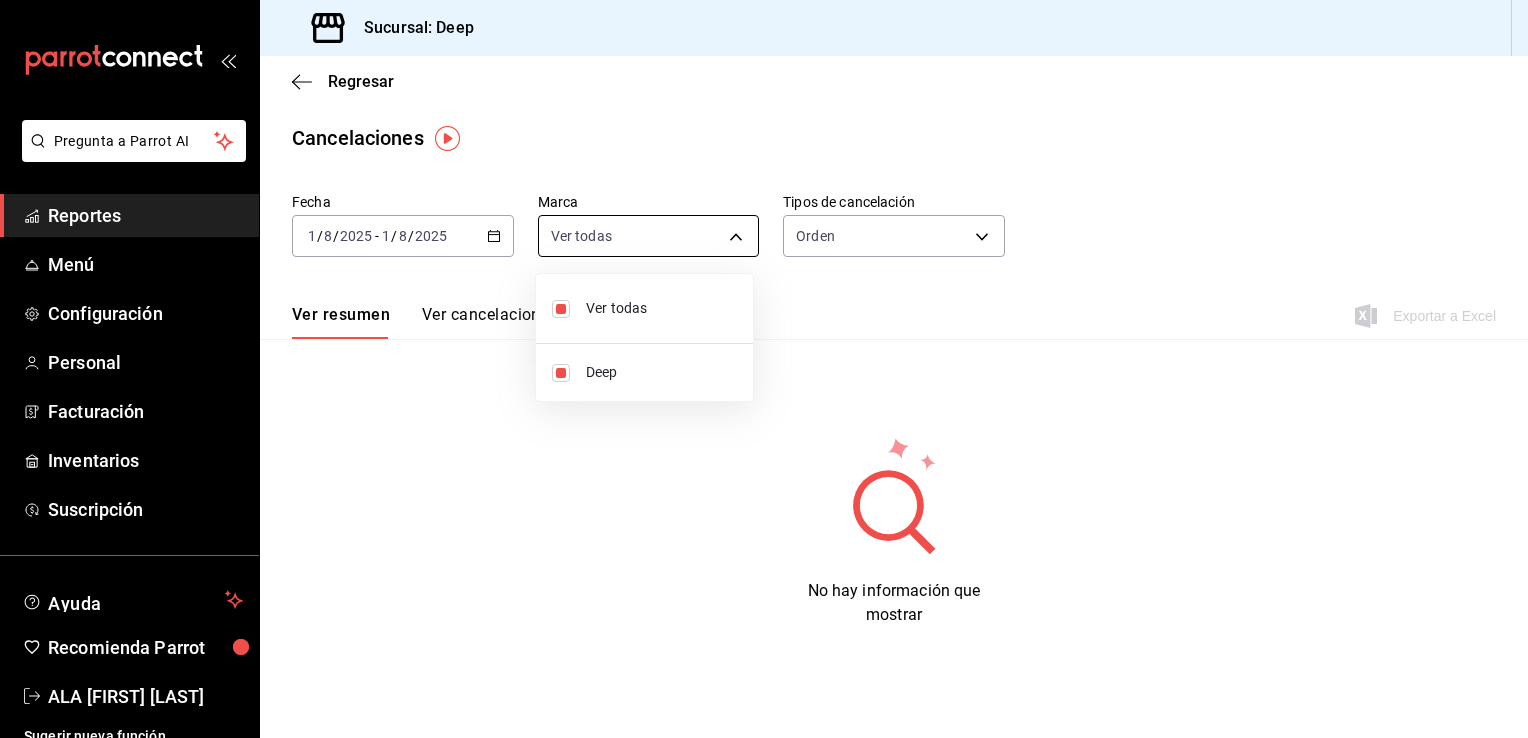 click on "Pregunta a Parrot AI Reportes   Menú   Configuración   Personal   Facturación   Inventarios   Suscripción   Ayuda Recomienda Parrot   ALA [FIRST] [LAST]   Sugerir nueva función   Visitar centro de ayuda (81) 2046 6363 [EMAIL] (81) 2046 6363 Deep" at bounding box center [764, 369] 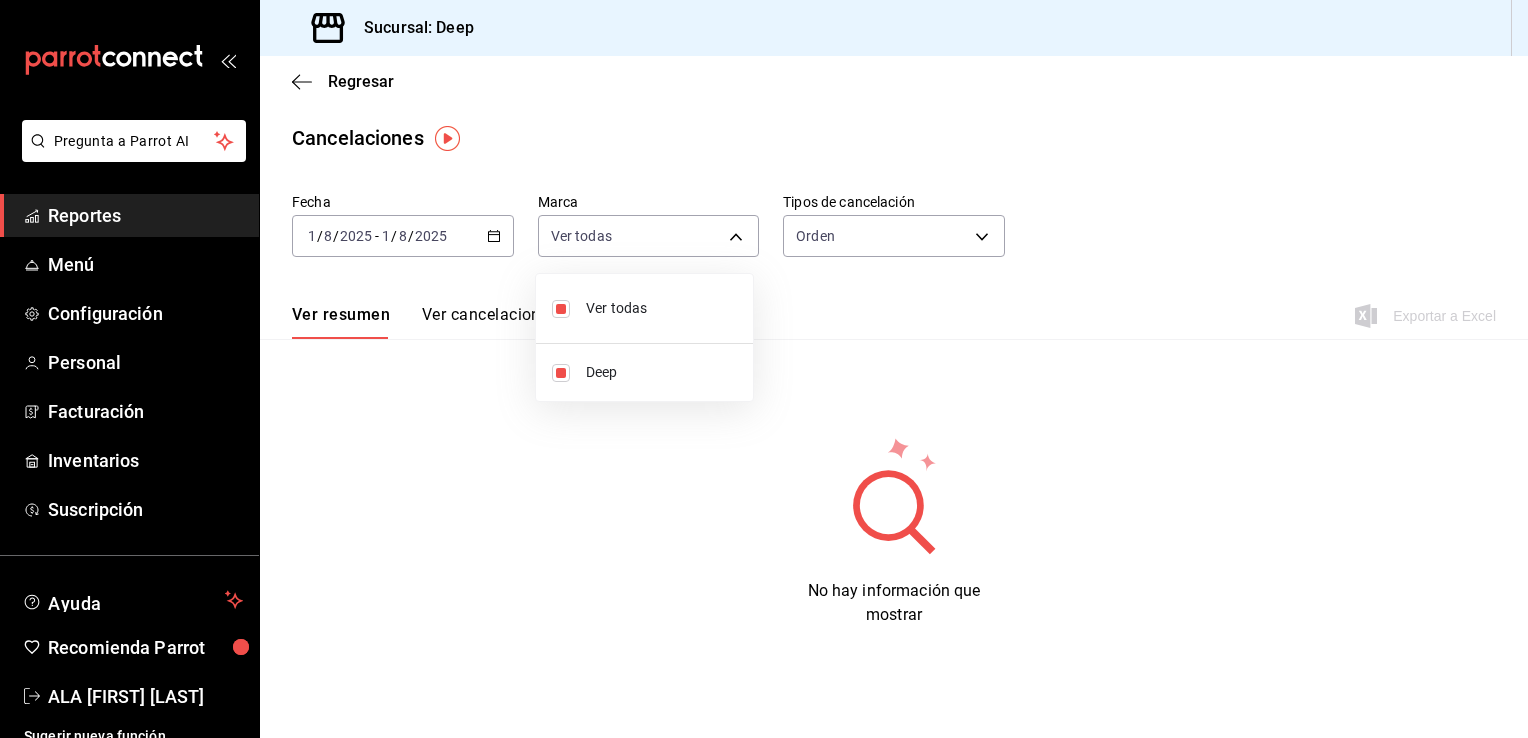 click at bounding box center (764, 369) 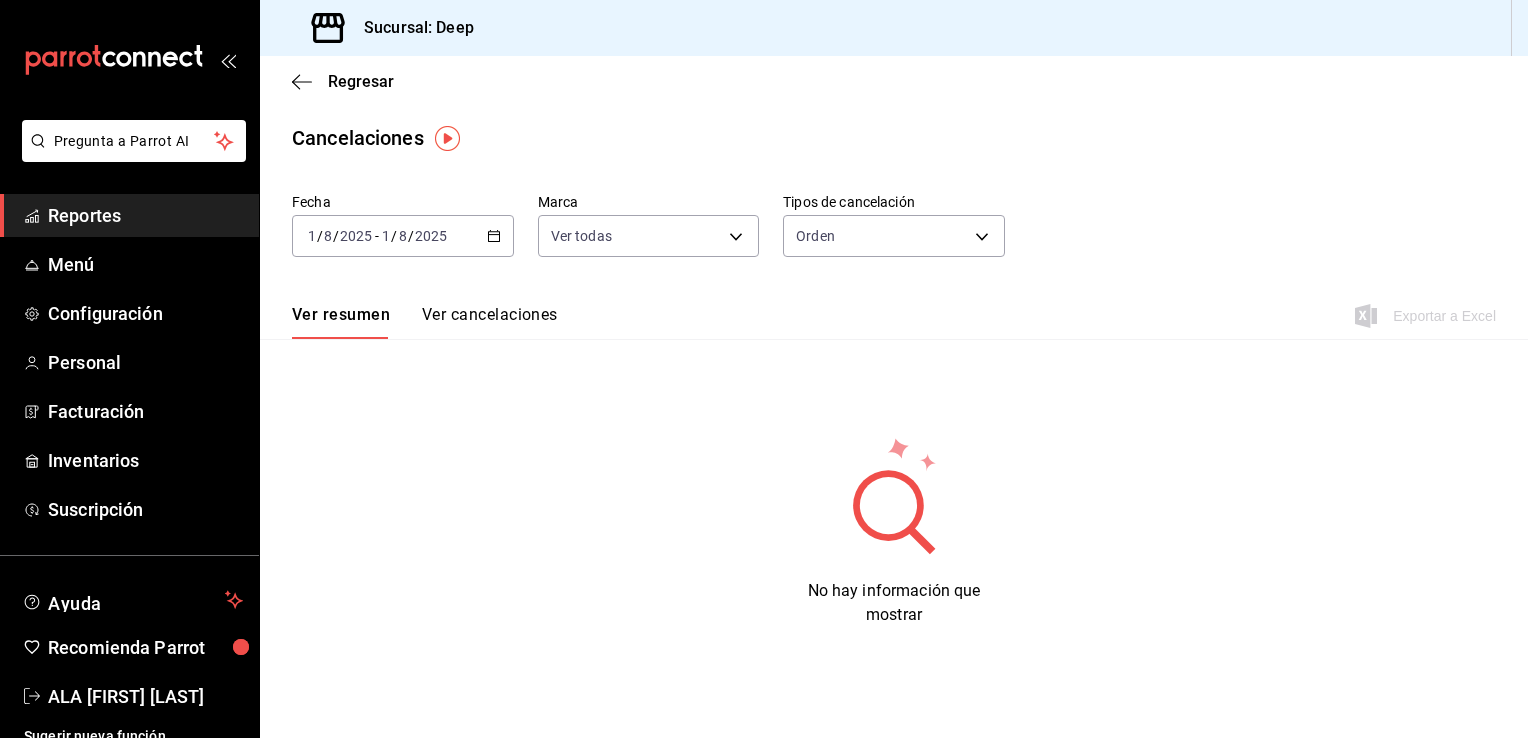 click on "Pregunta a Parrot AI Reportes   Menú   Configuración   Personal   Facturación   Inventarios   Suscripción   Ayuda Recomienda Parrot   ALA [FIRST] [LAST]   Sugerir nueva función   Visitar centro de ayuda (81) 2046 6363 [EMAIL] (81) 2046 6363 Deep" at bounding box center (764, 369) 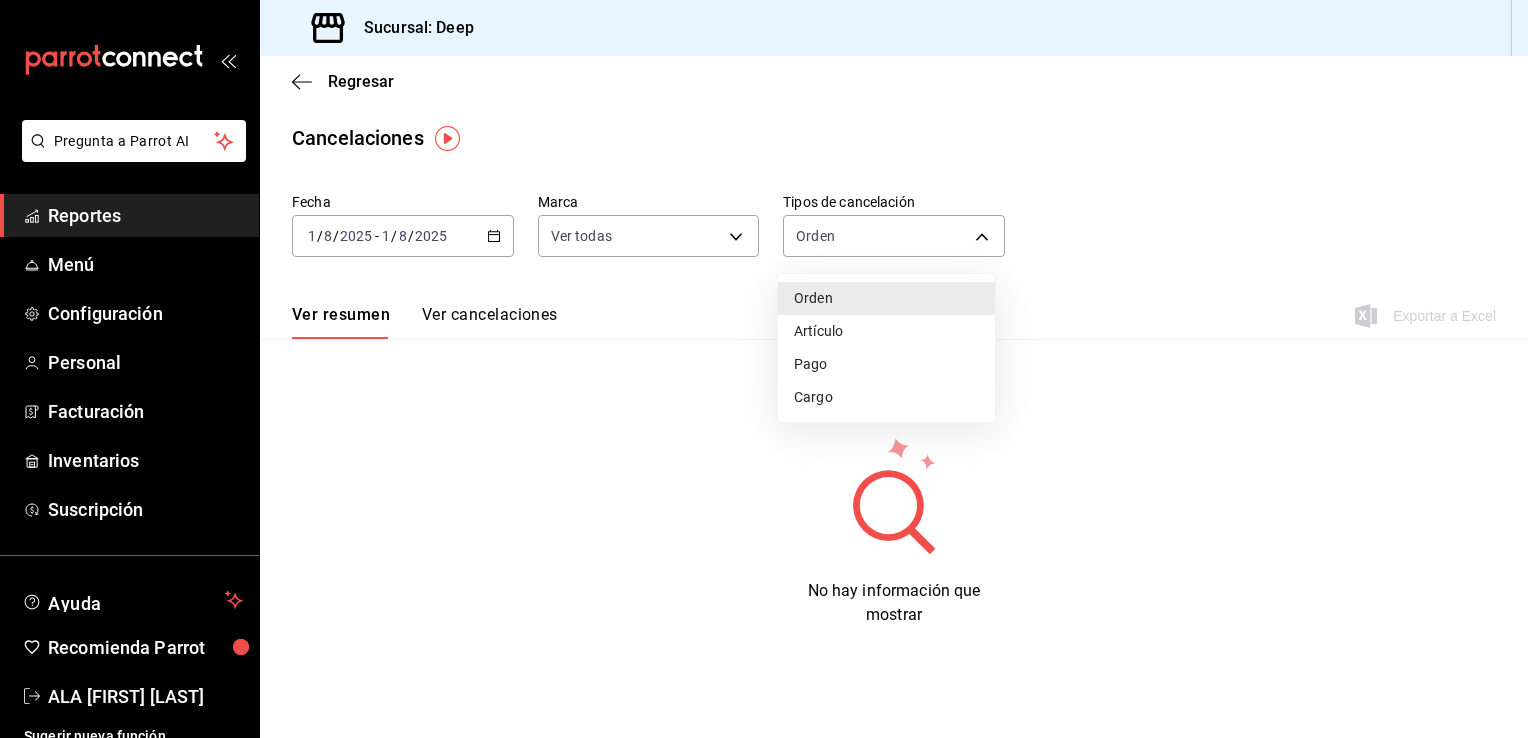 click on "Artículo" at bounding box center [886, 331] 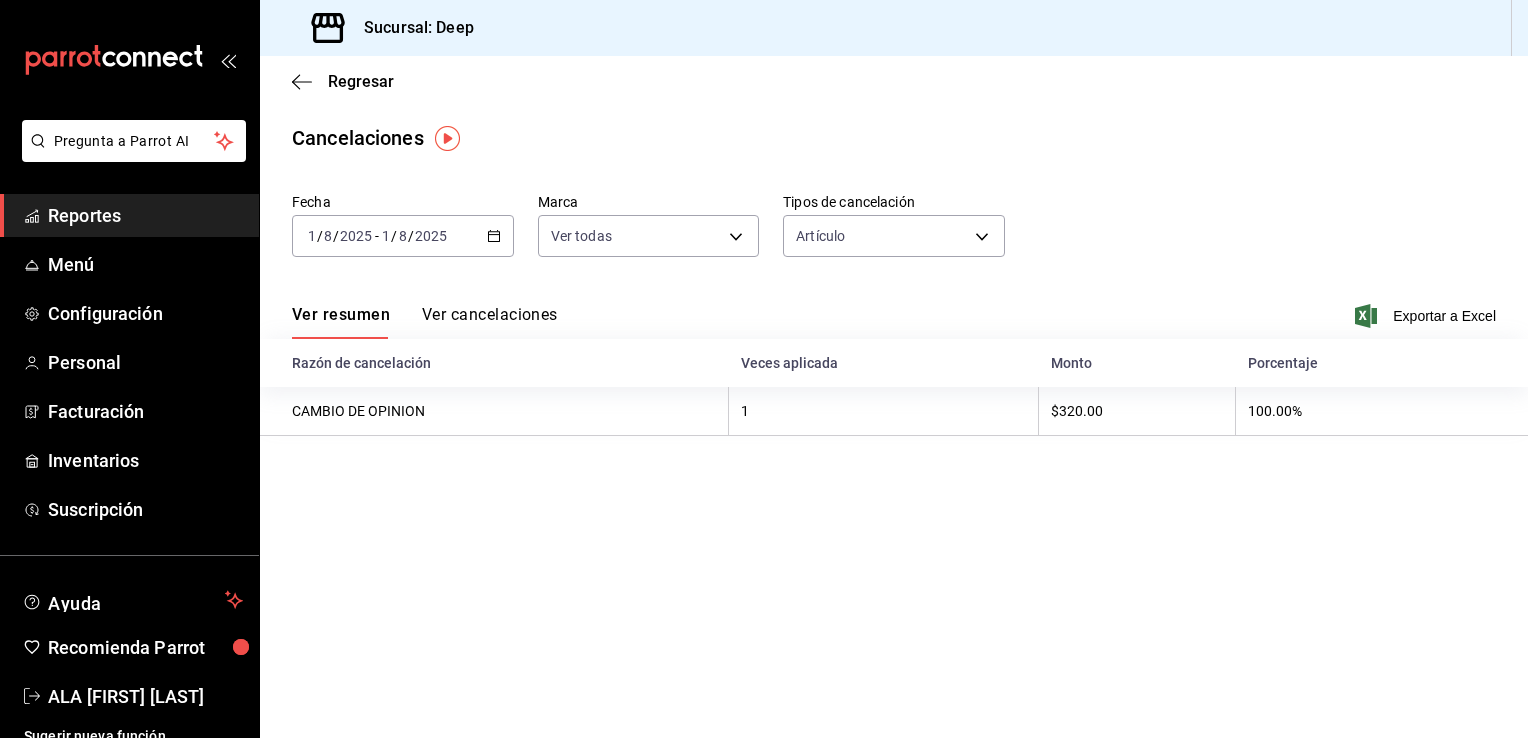 click on "Ver cancelaciones" at bounding box center (490, 322) 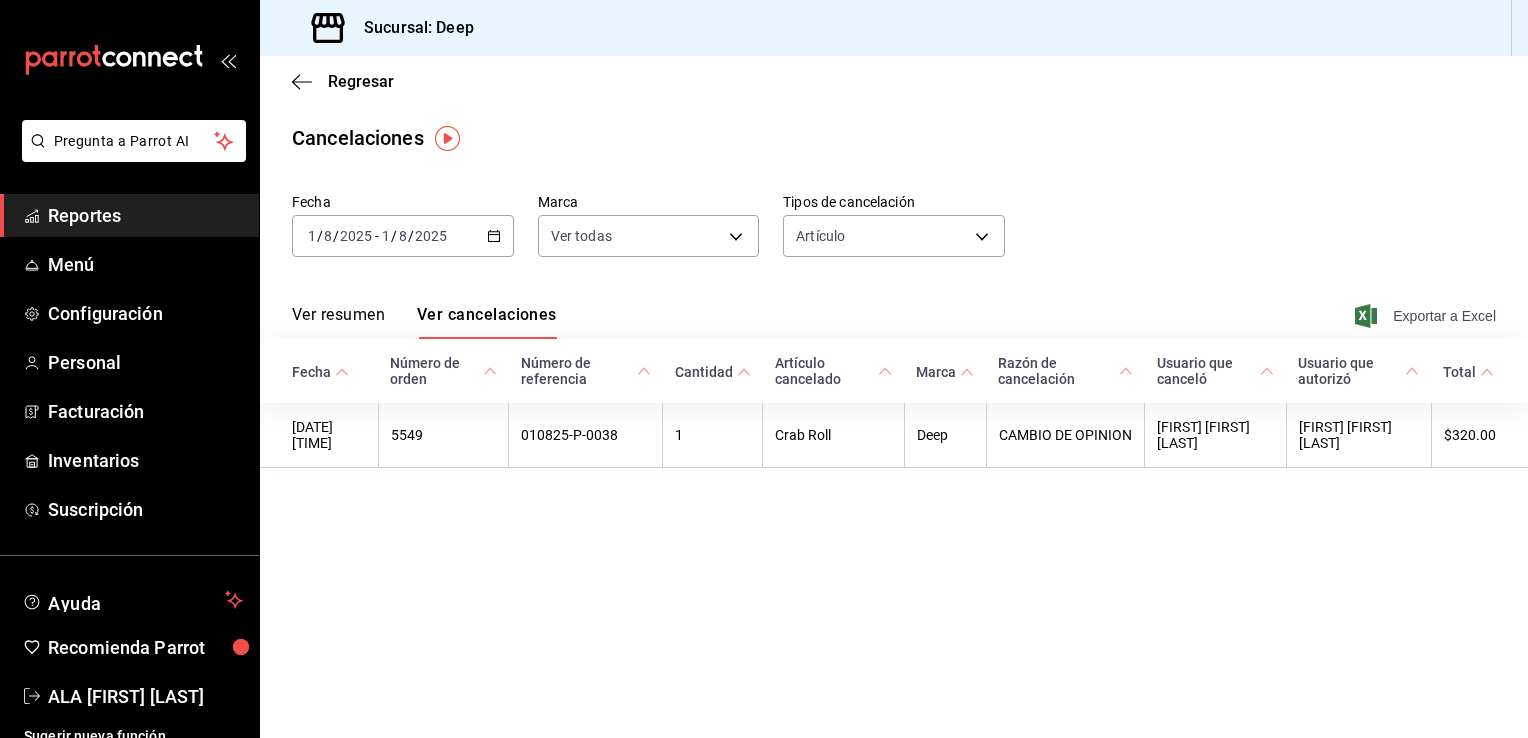click on "Exportar a Excel" at bounding box center [1427, 316] 